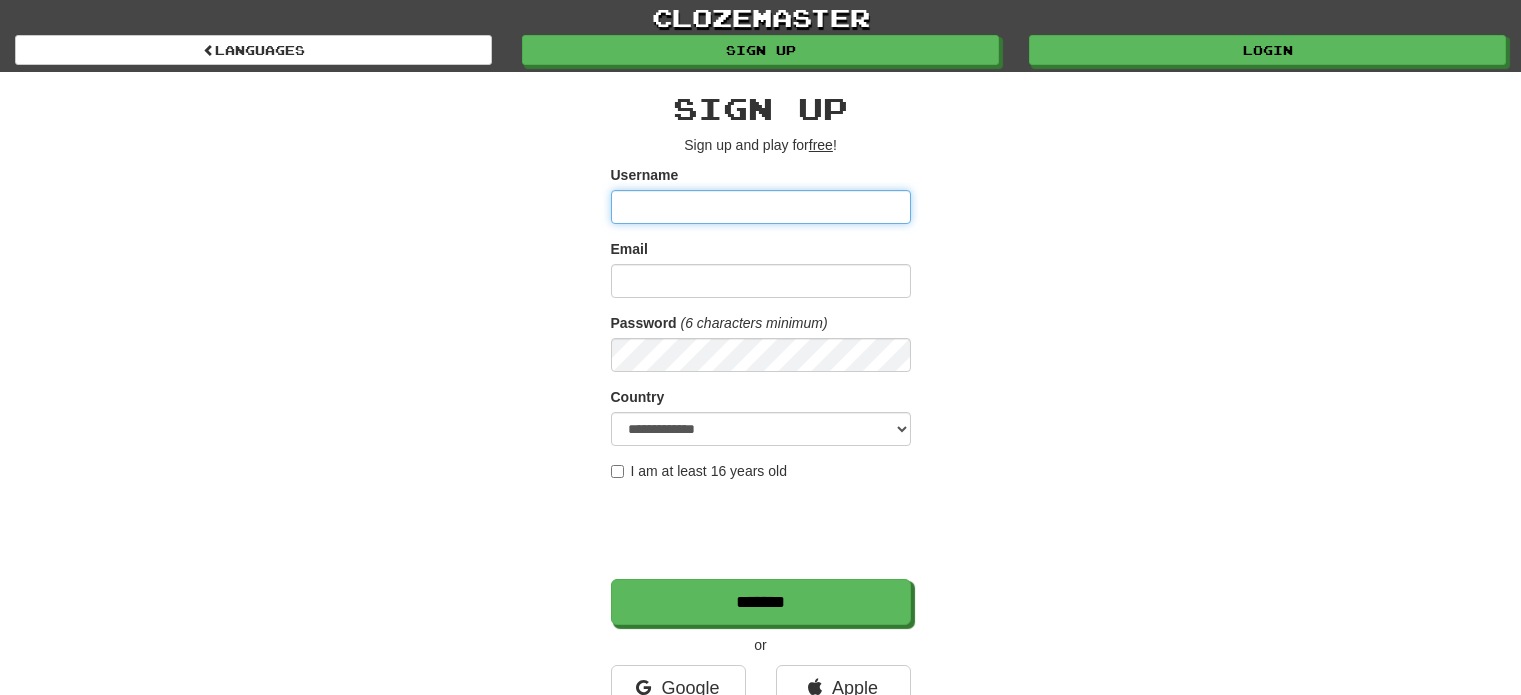 scroll, scrollTop: 0, scrollLeft: 0, axis: both 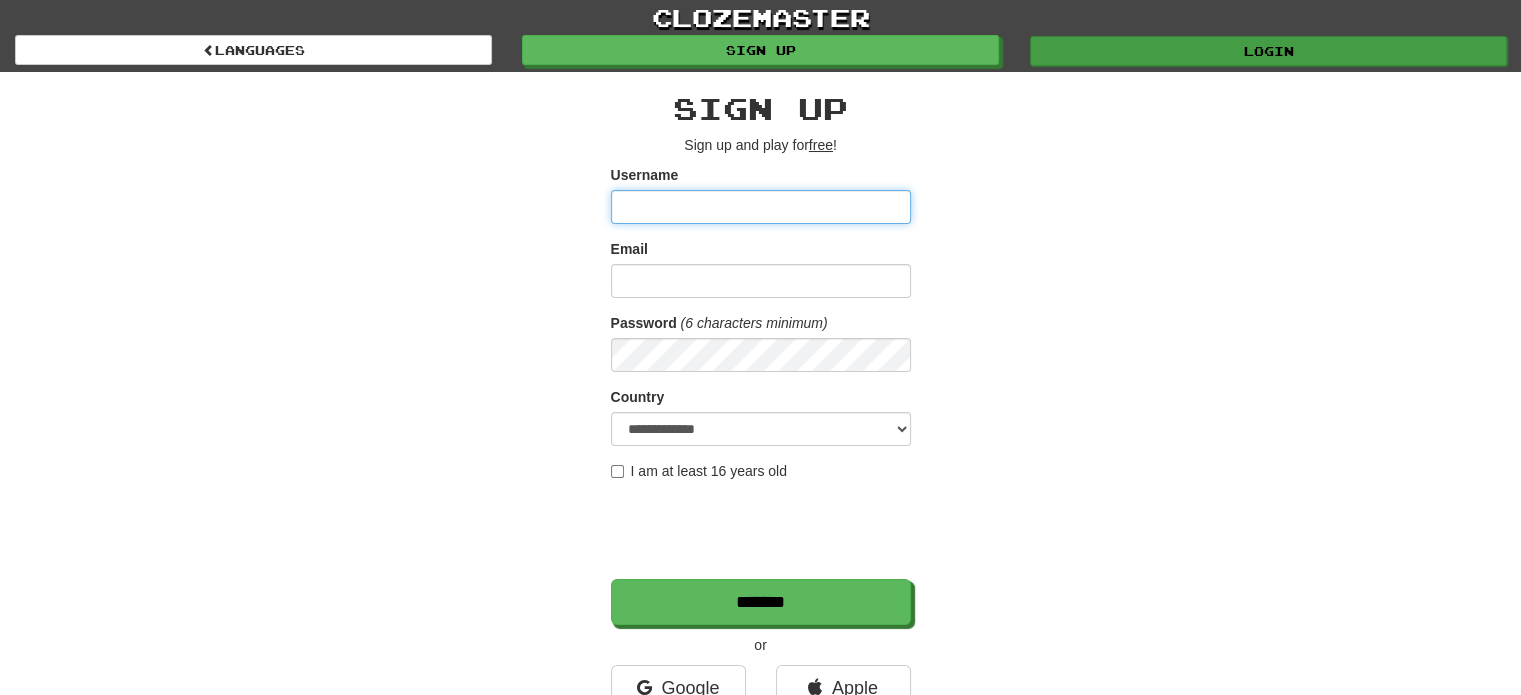 type on "**********" 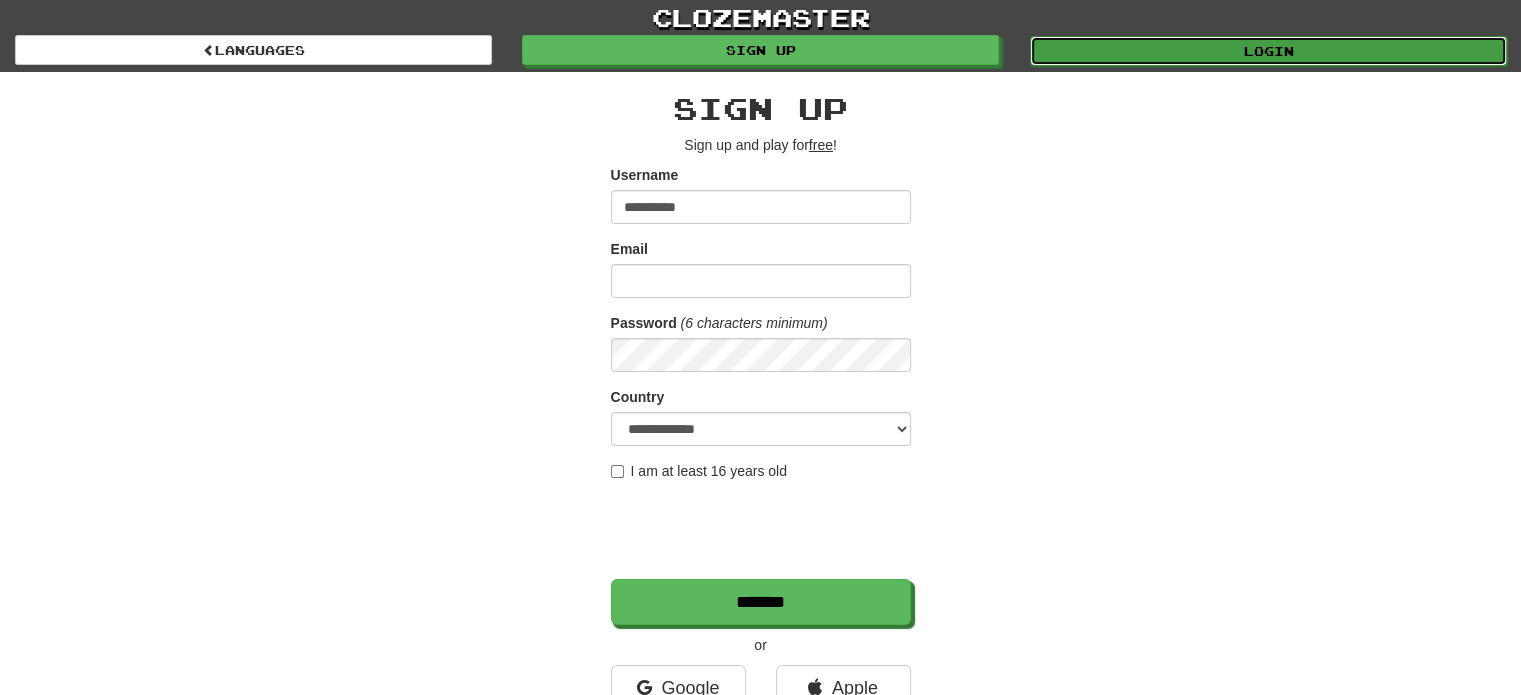 click on "Login" at bounding box center (1268, 51) 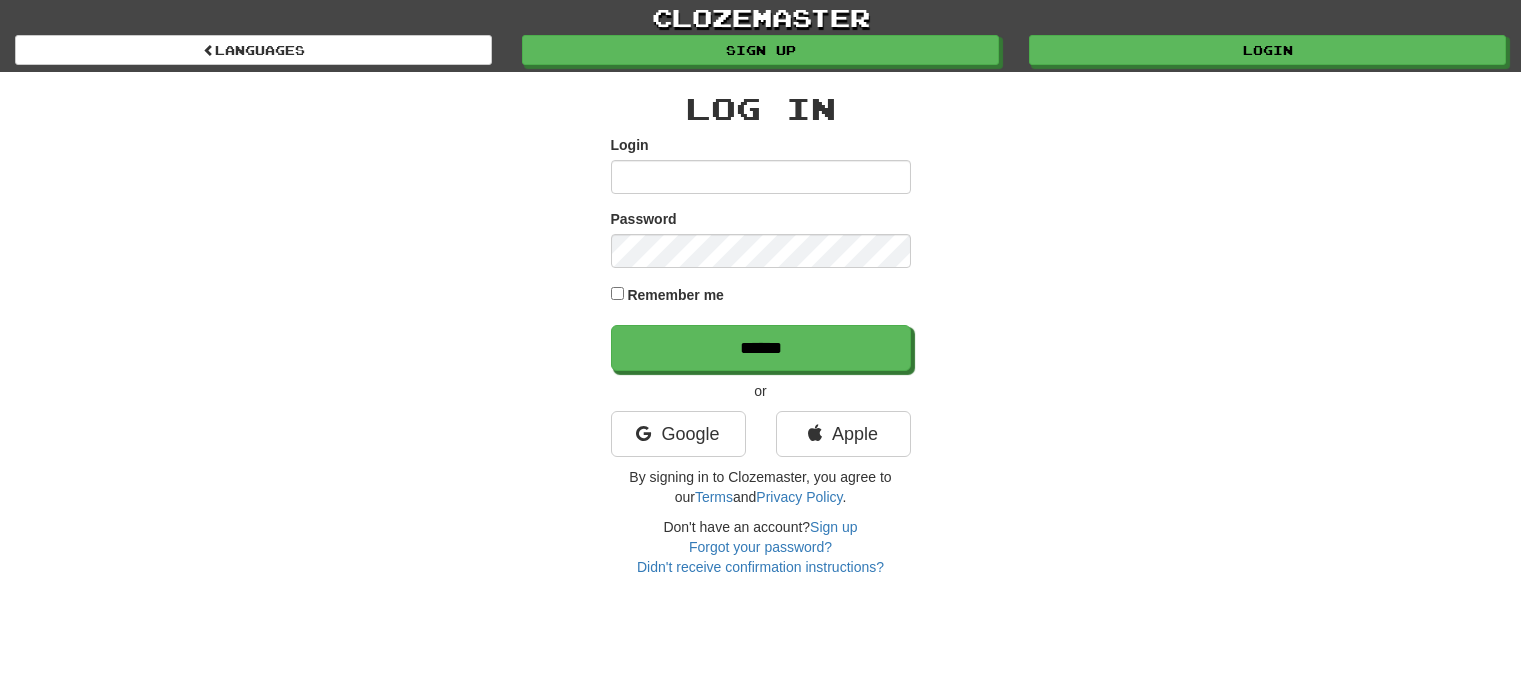 scroll, scrollTop: 0, scrollLeft: 0, axis: both 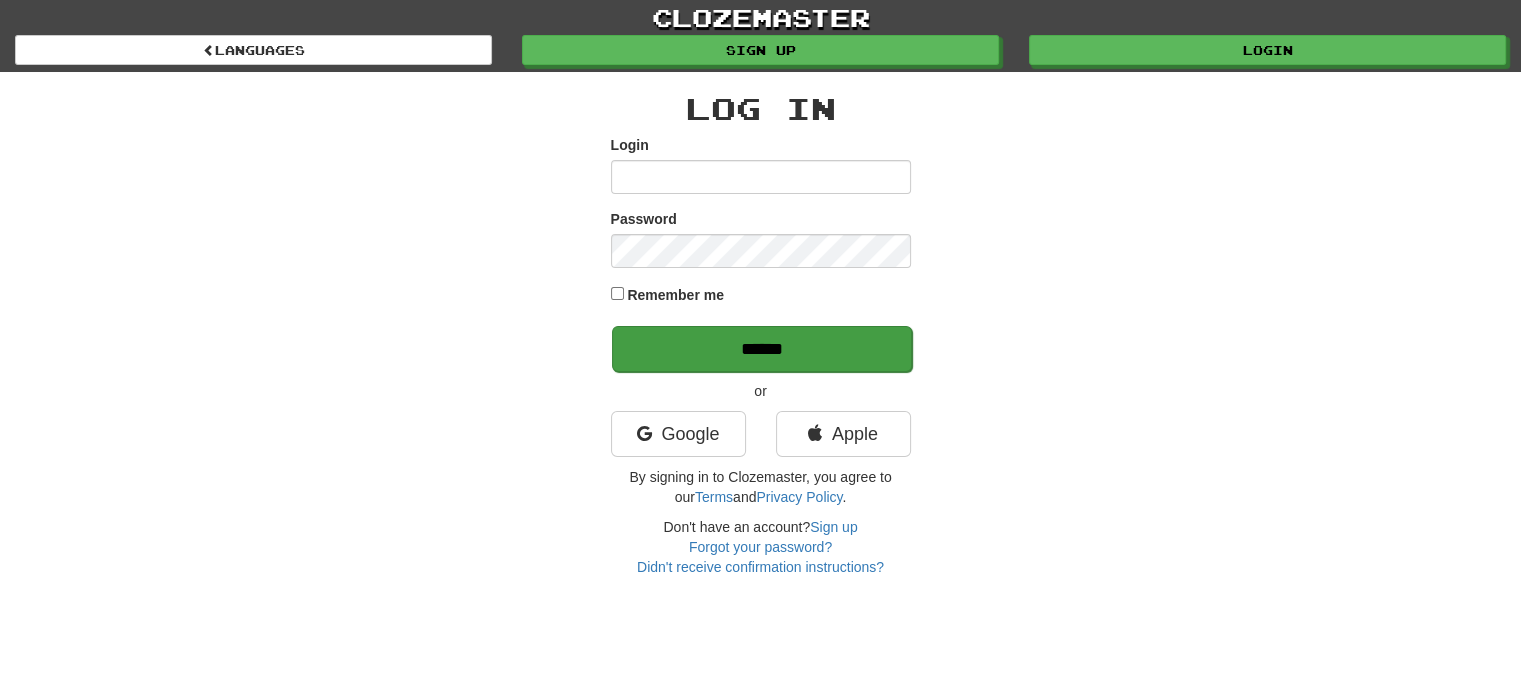 type on "**********" 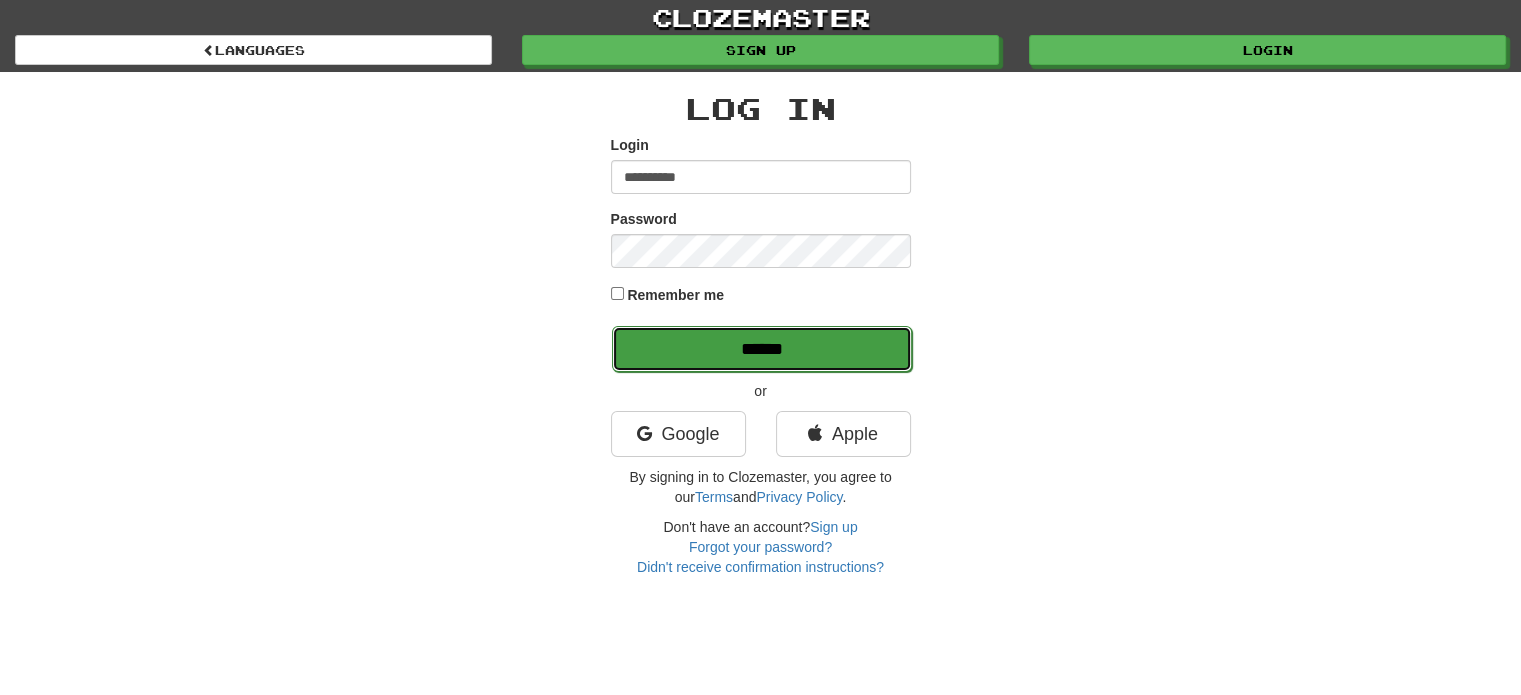 click on "******" at bounding box center [762, 349] 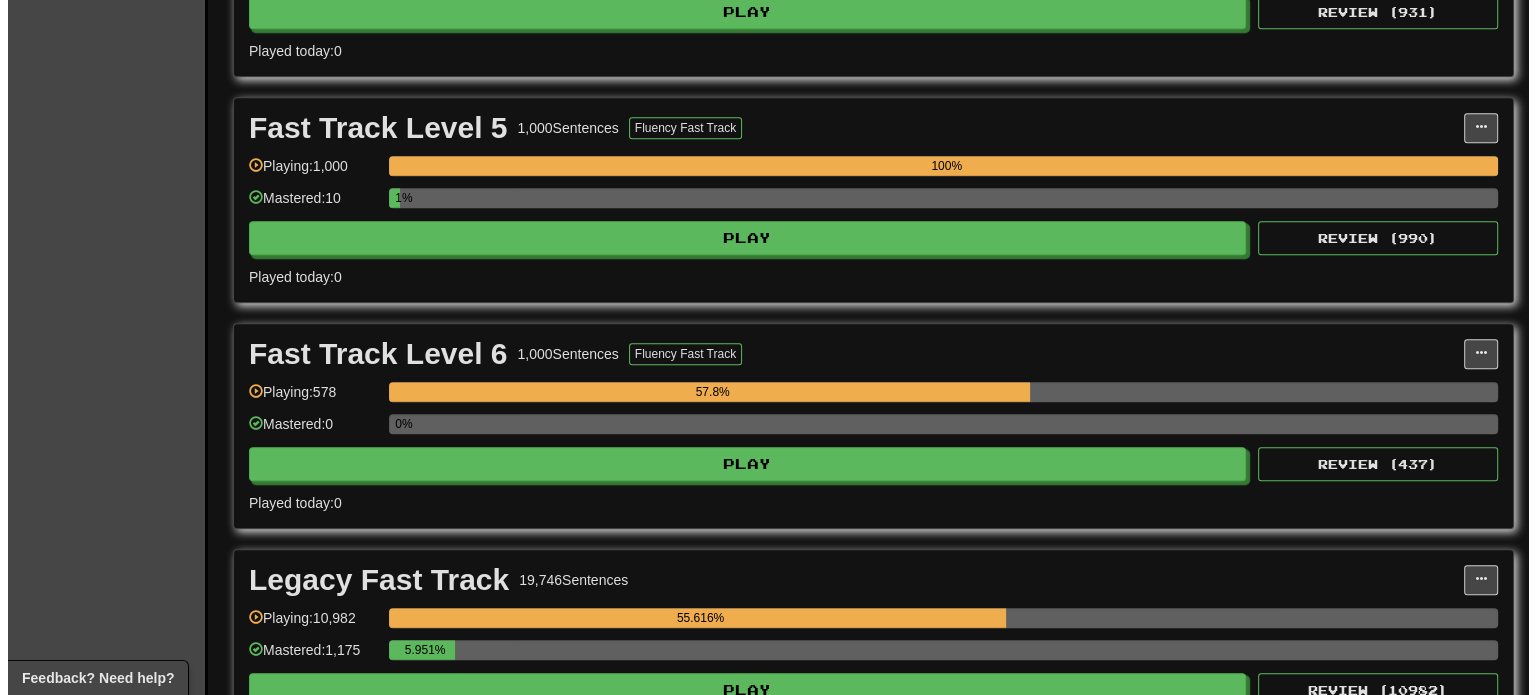 scroll, scrollTop: 1288, scrollLeft: 0, axis: vertical 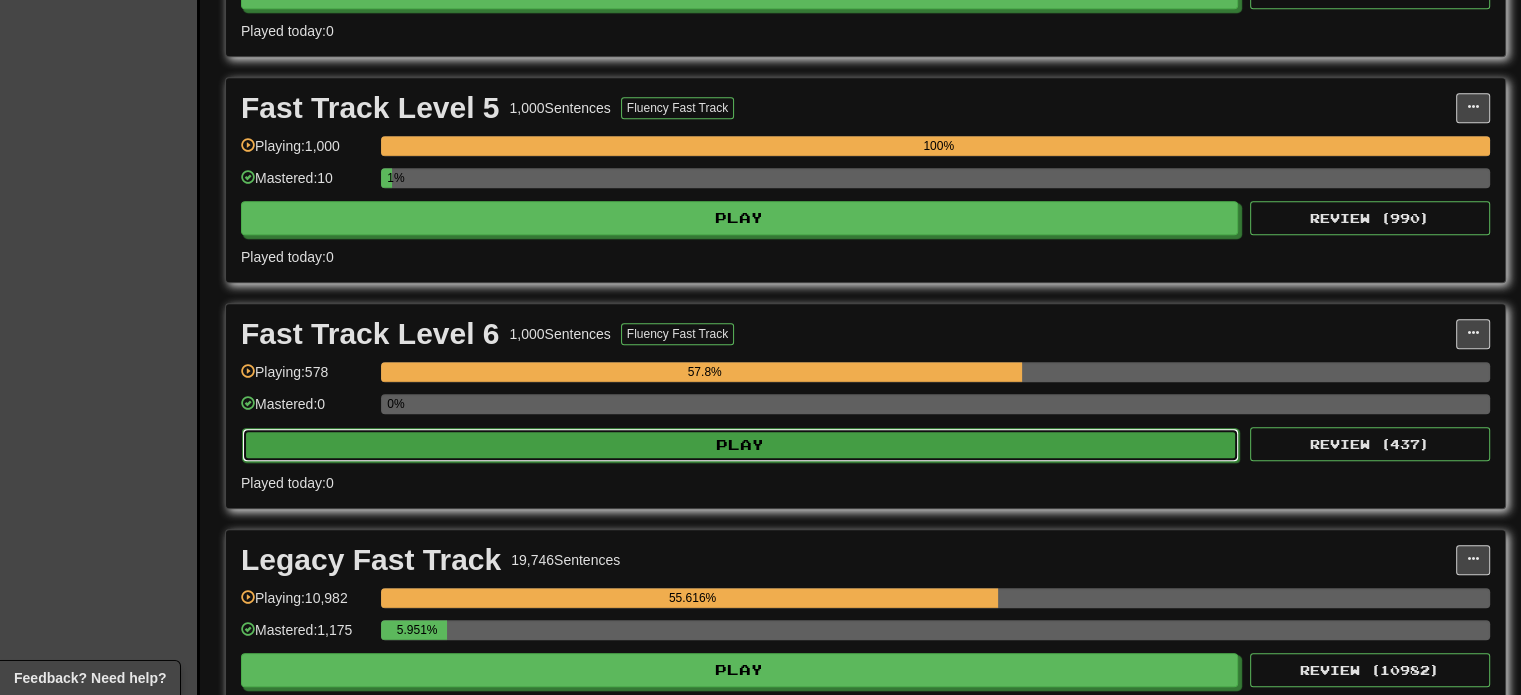 click on "Play" at bounding box center [740, 445] 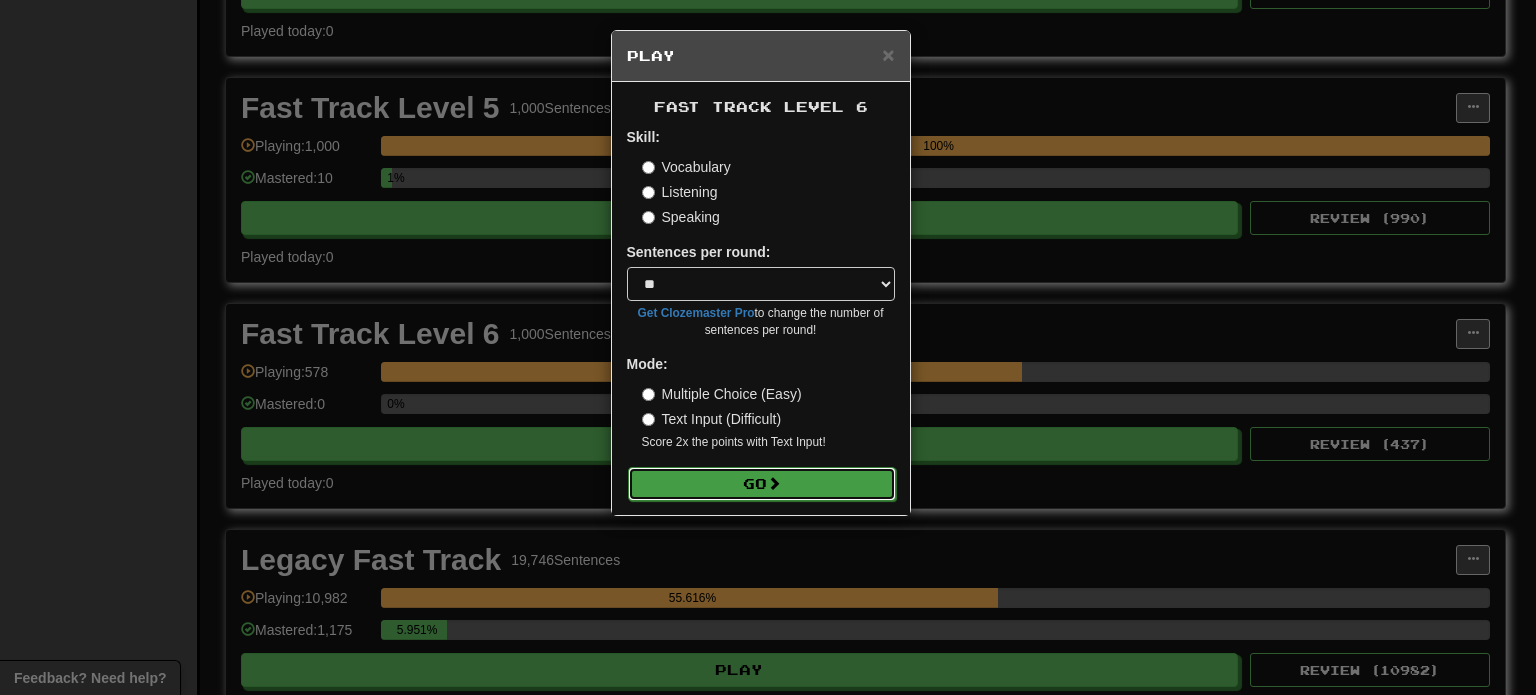 click on "Go" at bounding box center [762, 484] 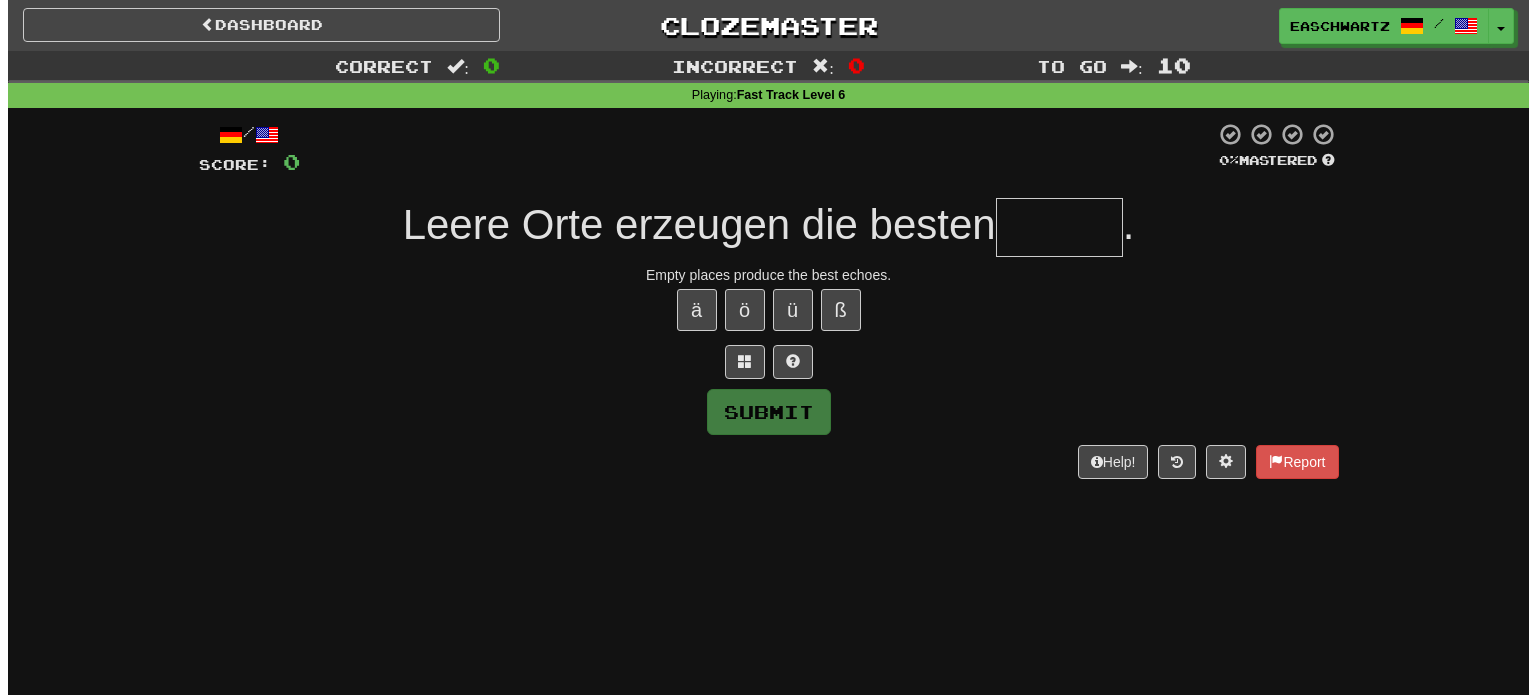 scroll, scrollTop: 0, scrollLeft: 0, axis: both 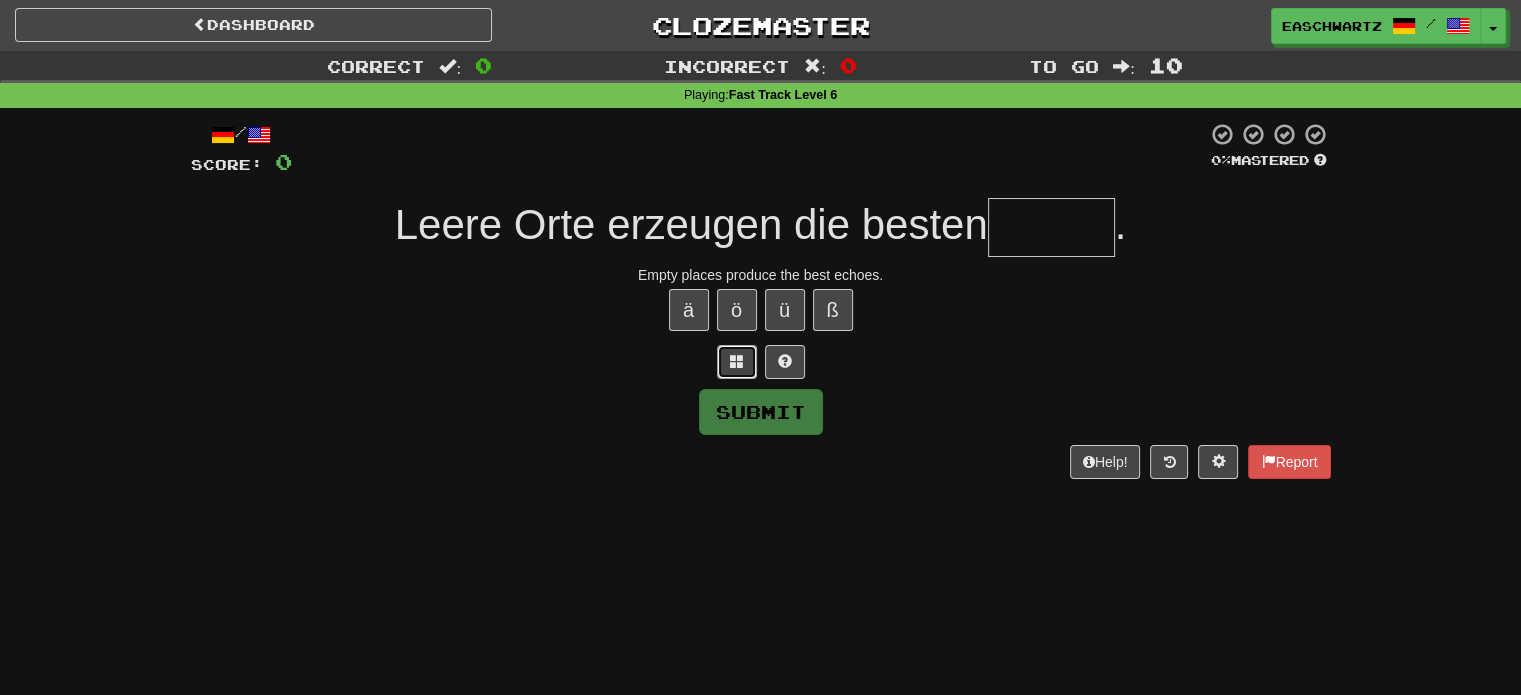 click at bounding box center [737, 362] 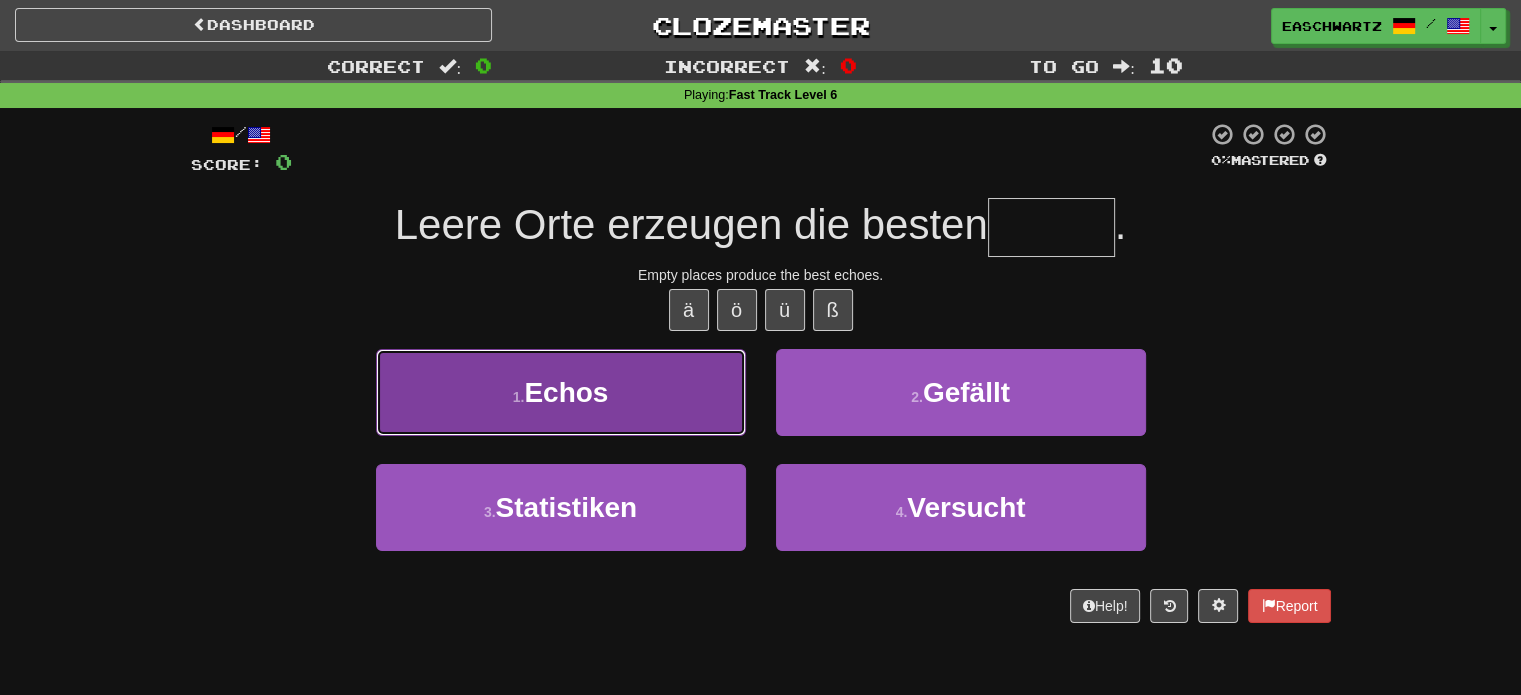 click on "1 .  Echos" at bounding box center [561, 392] 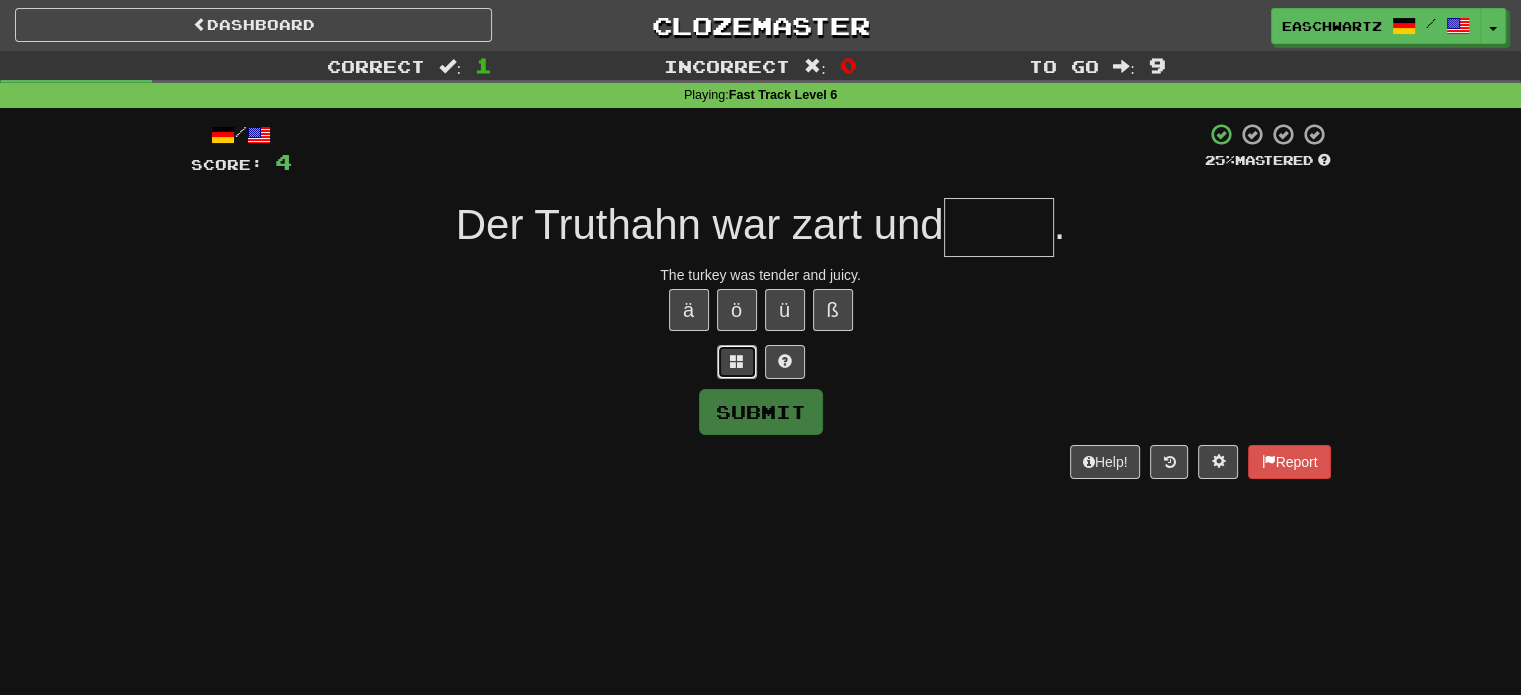 click at bounding box center [737, 362] 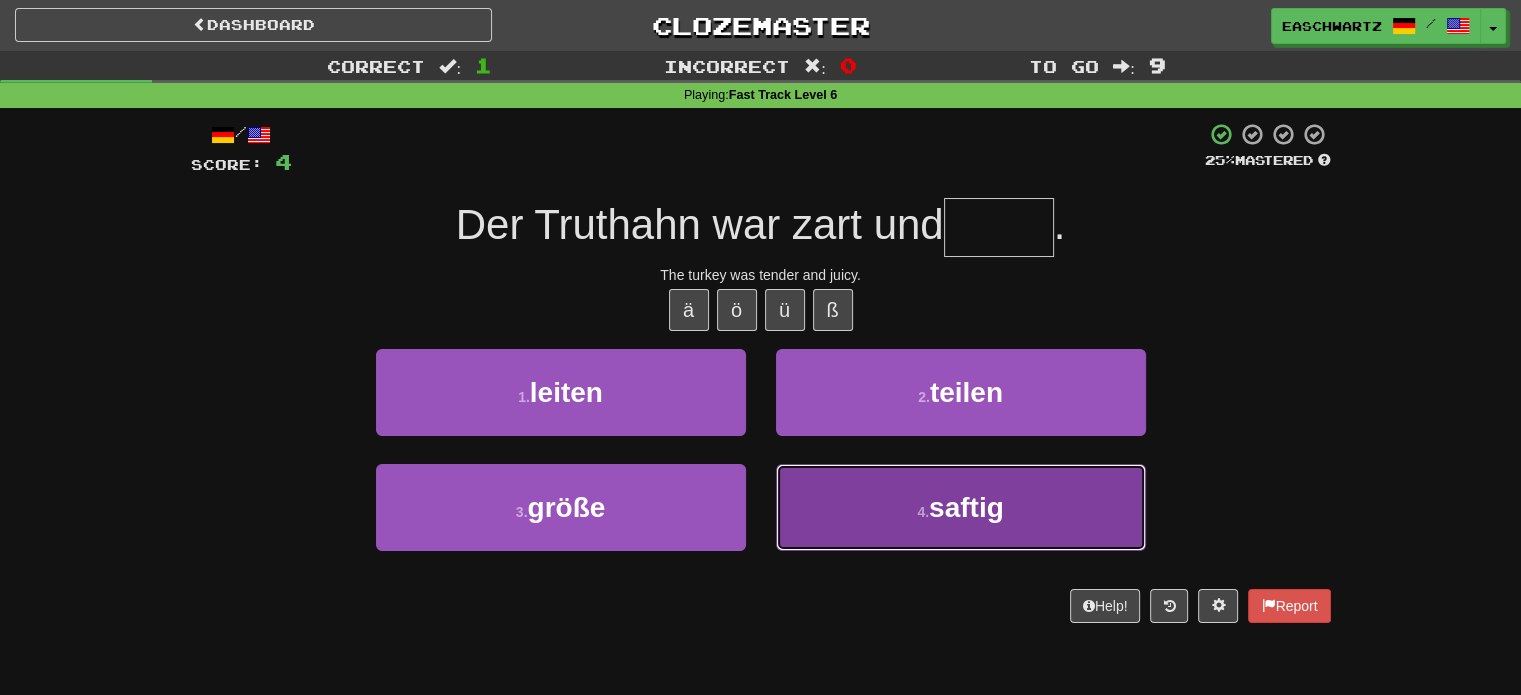 click on "4 .  saftig" at bounding box center [961, 507] 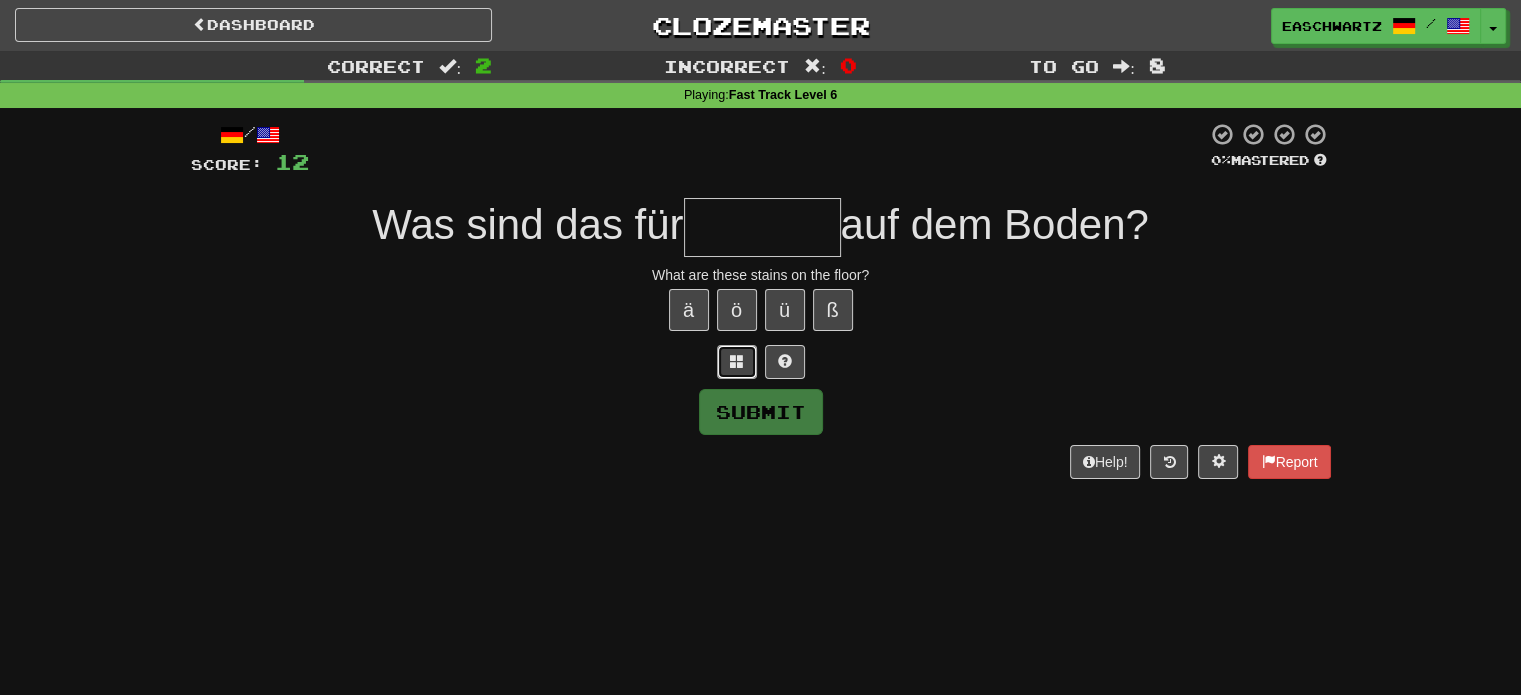 click at bounding box center [737, 361] 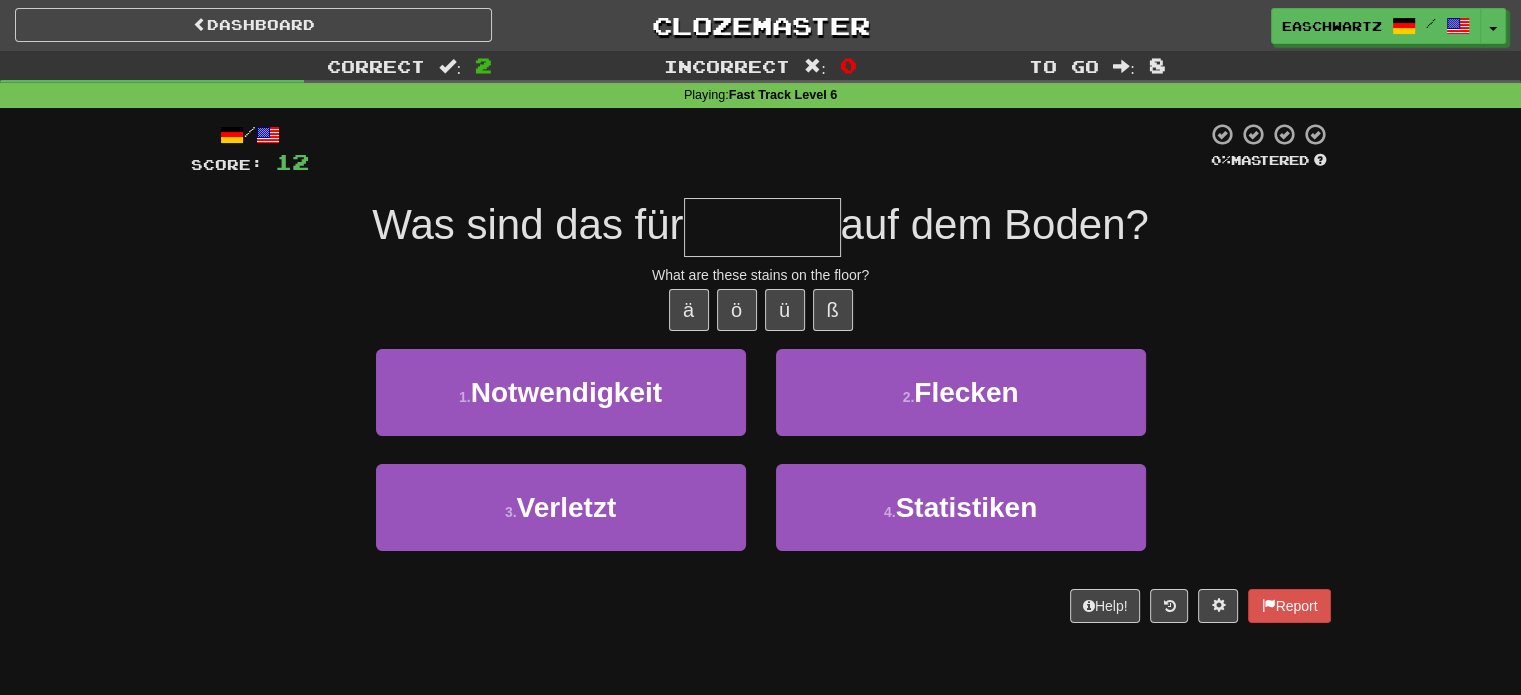 click on "ä ö ü ß" at bounding box center [761, 310] 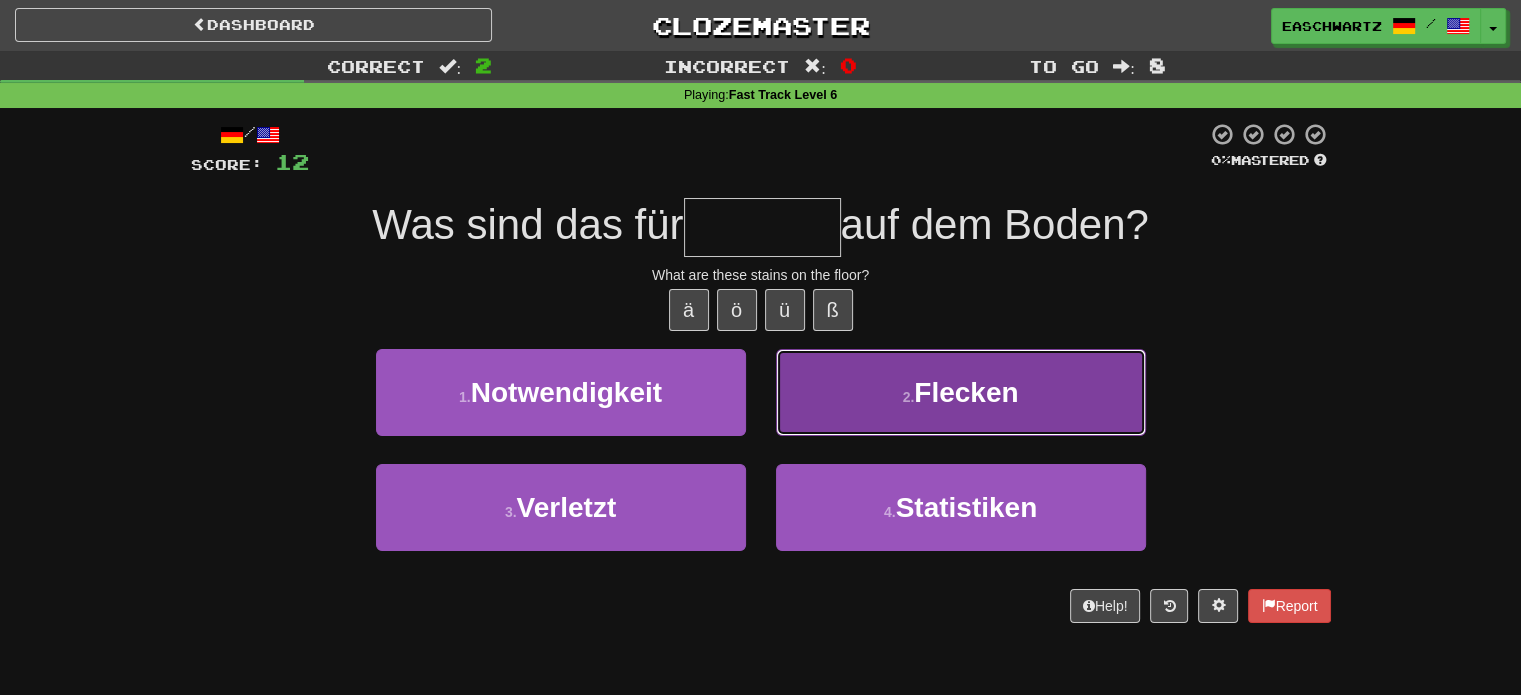 click on "2 .  Flecken" at bounding box center (961, 392) 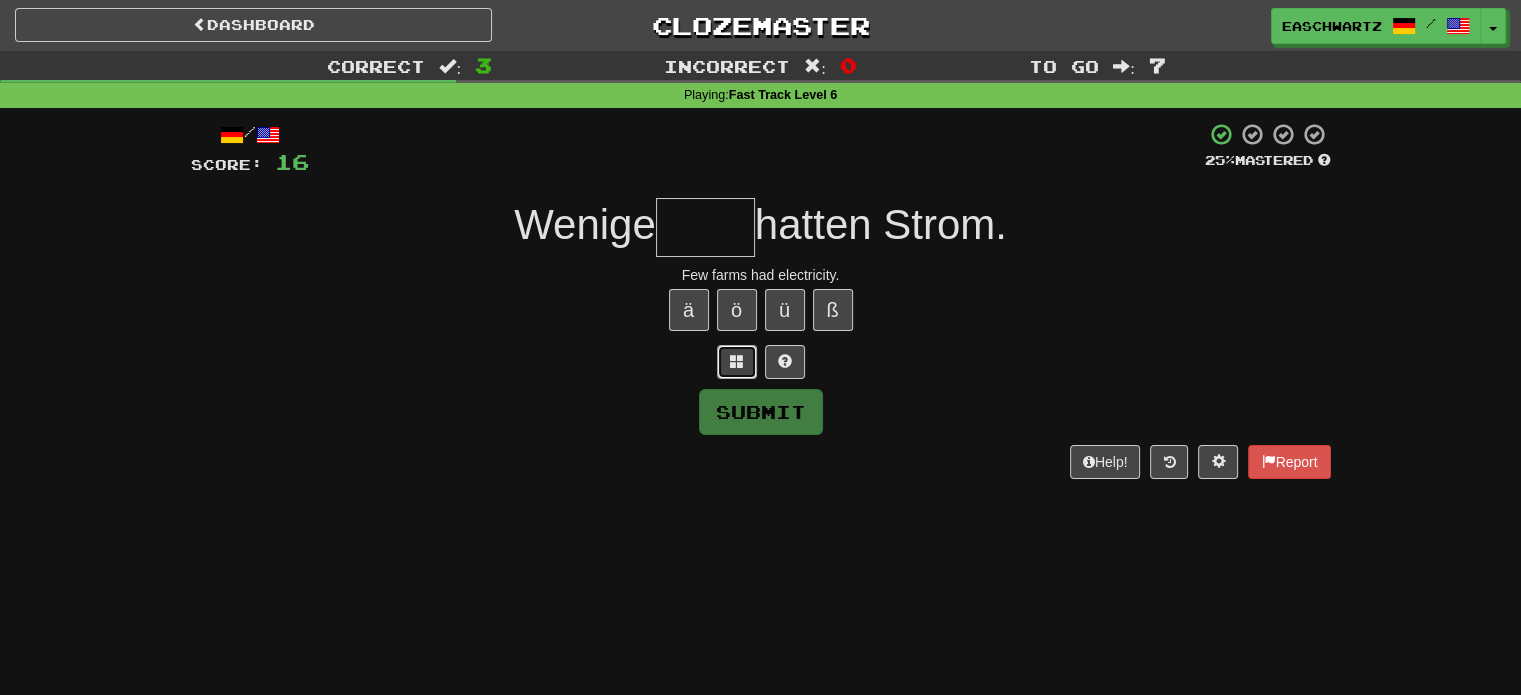 click at bounding box center [737, 361] 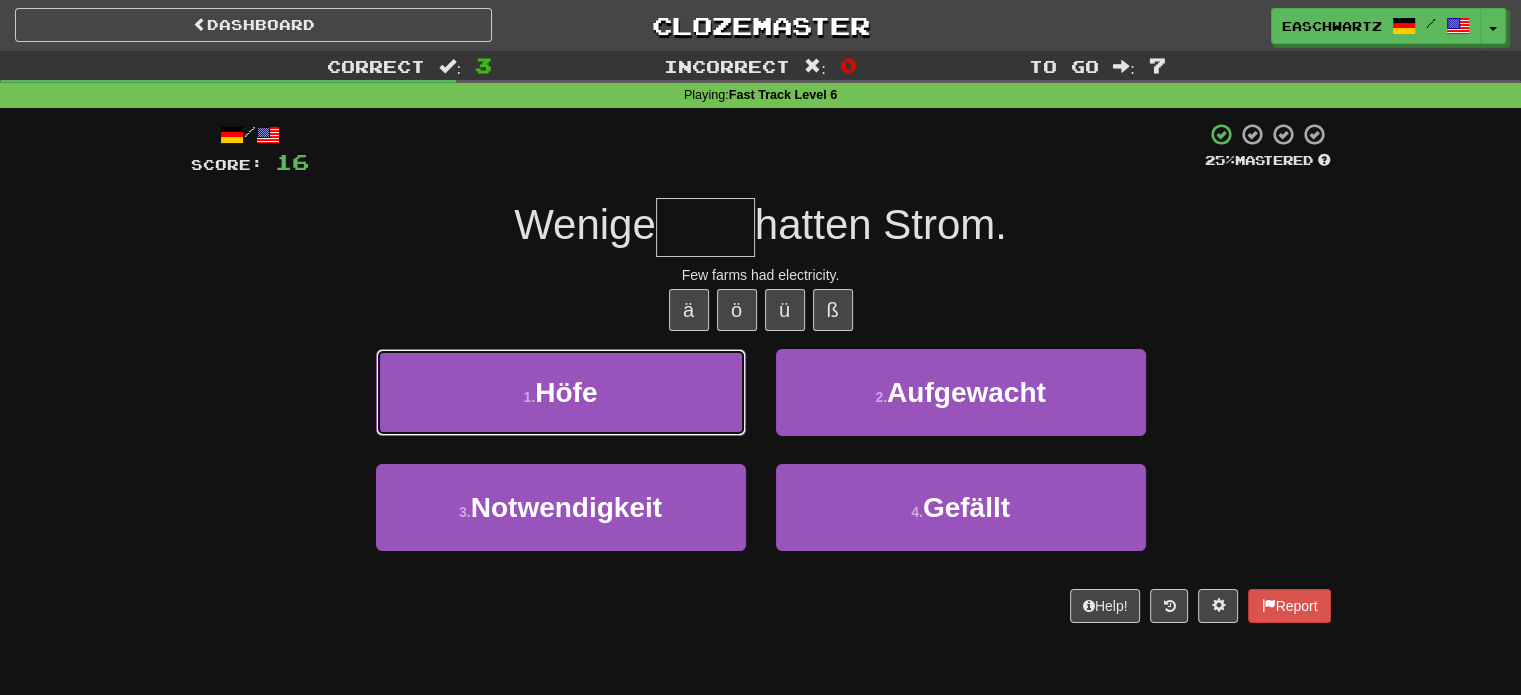 click on "1 .  Höfe" at bounding box center [561, 392] 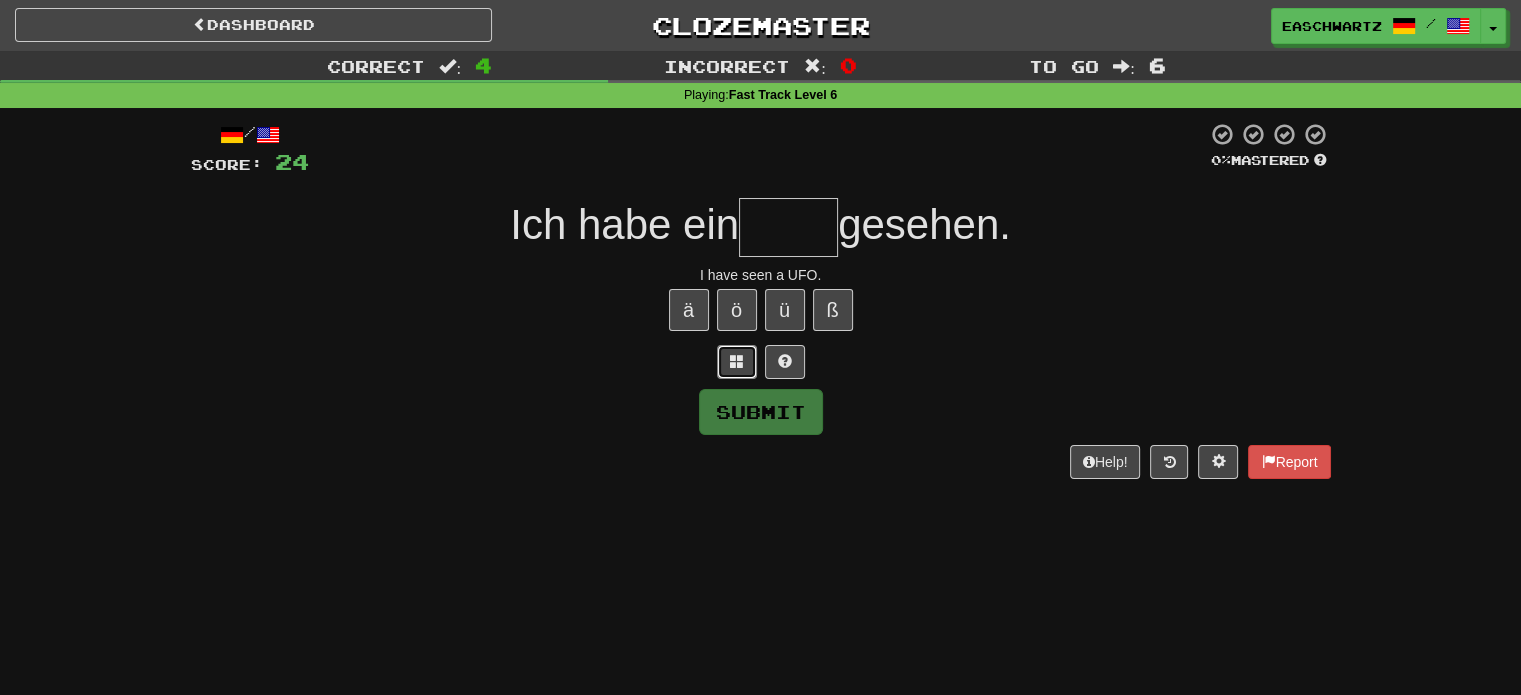 click at bounding box center (737, 361) 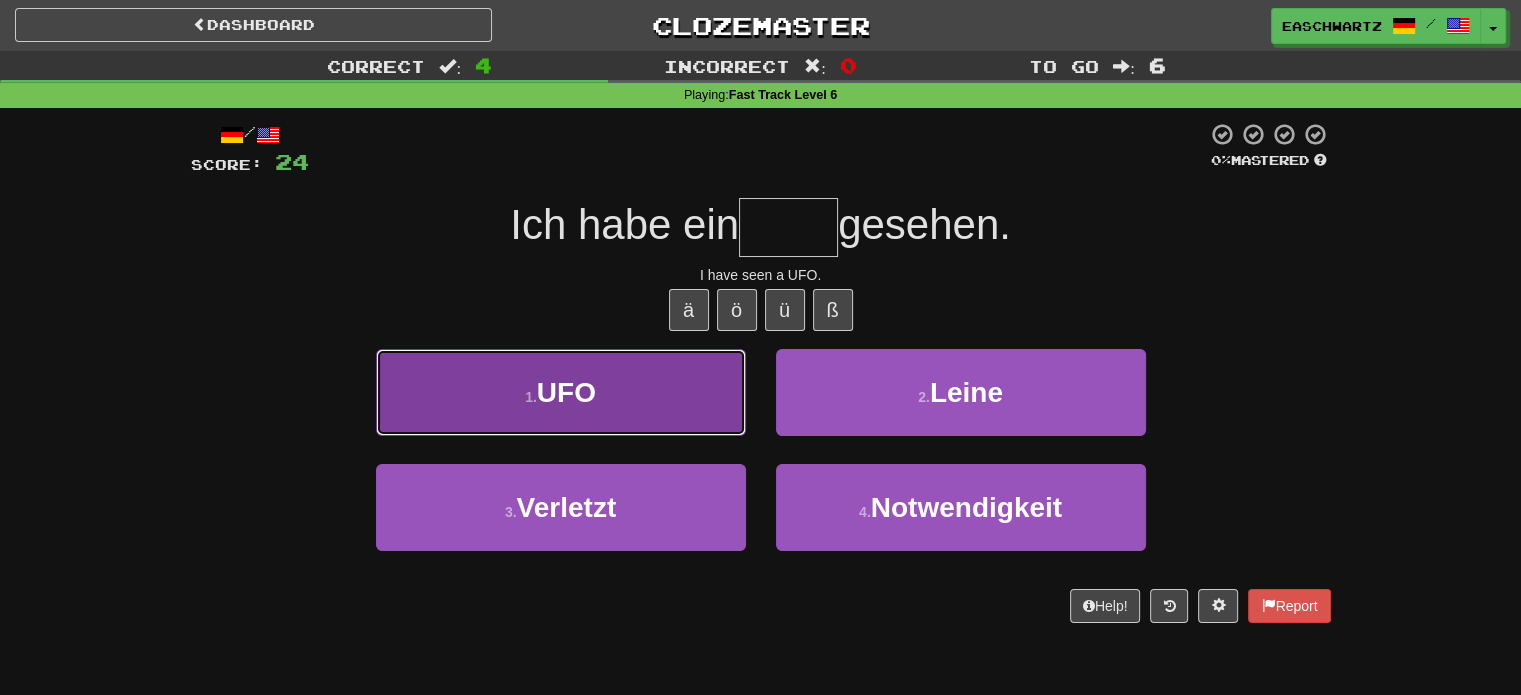 click on "1 .  UFO" at bounding box center [561, 392] 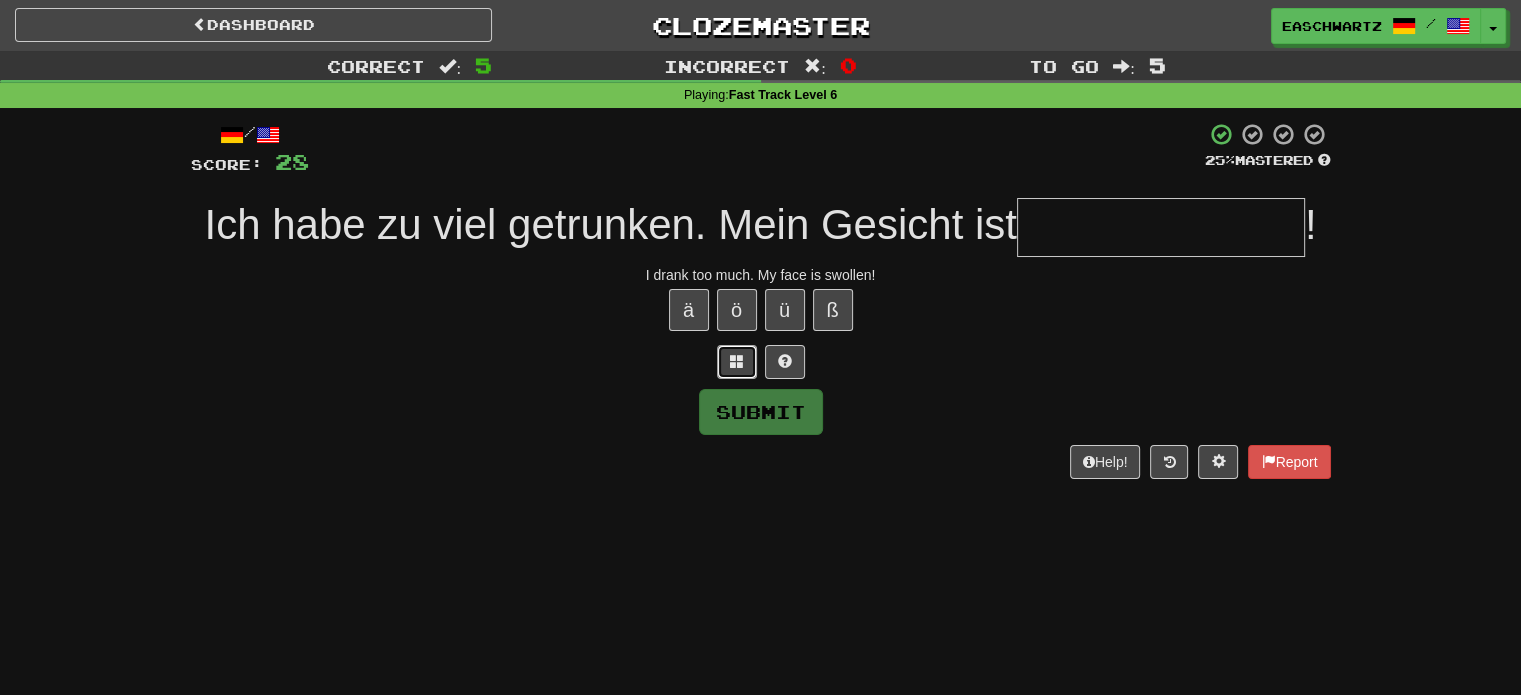 click at bounding box center (737, 361) 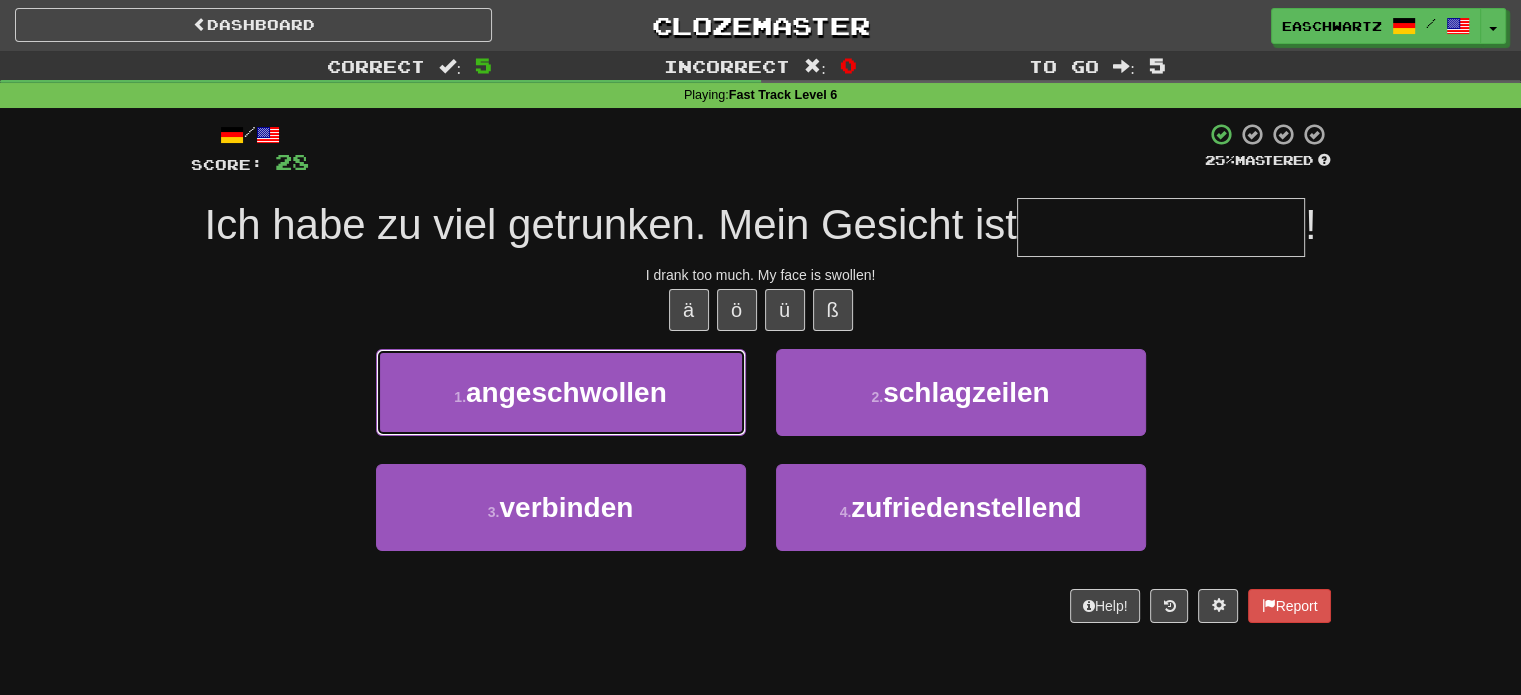 click on "1 .  angeschwollen" at bounding box center (561, 392) 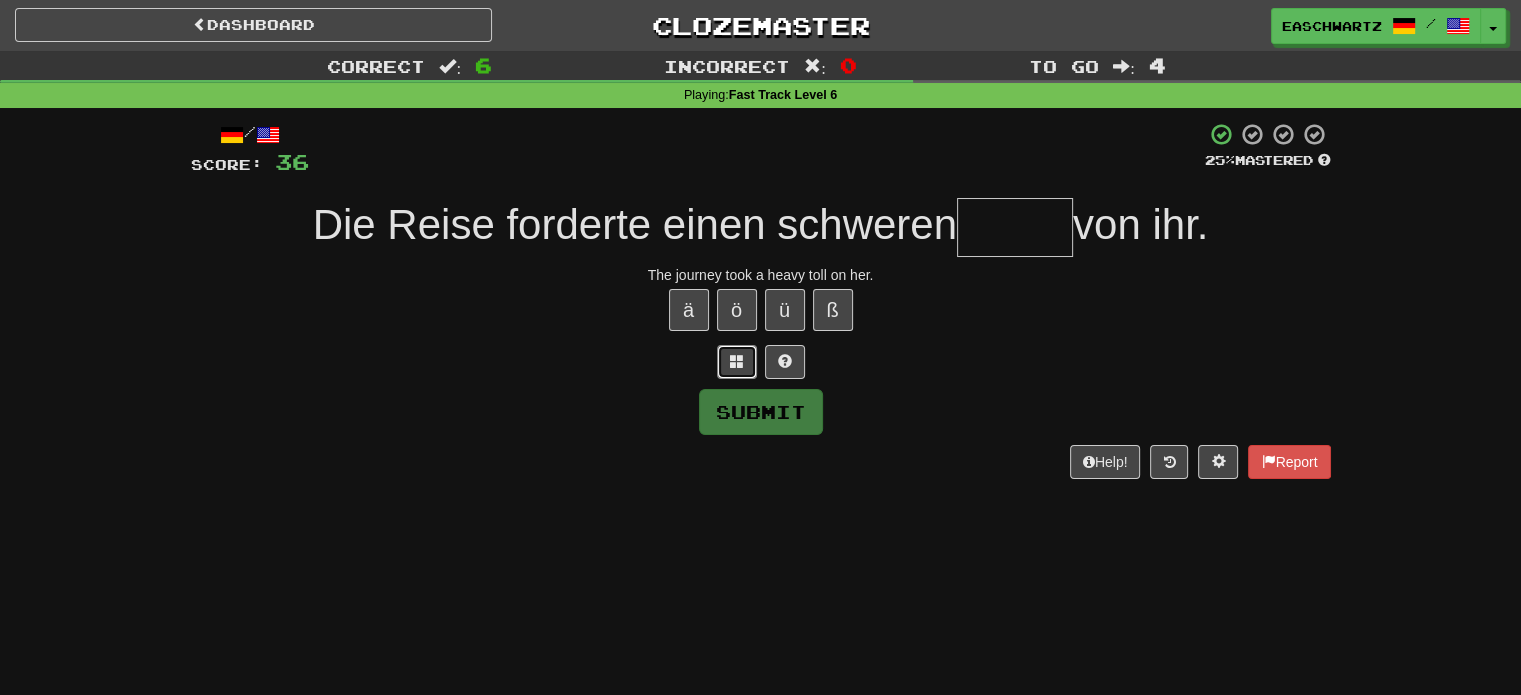 click at bounding box center (737, 361) 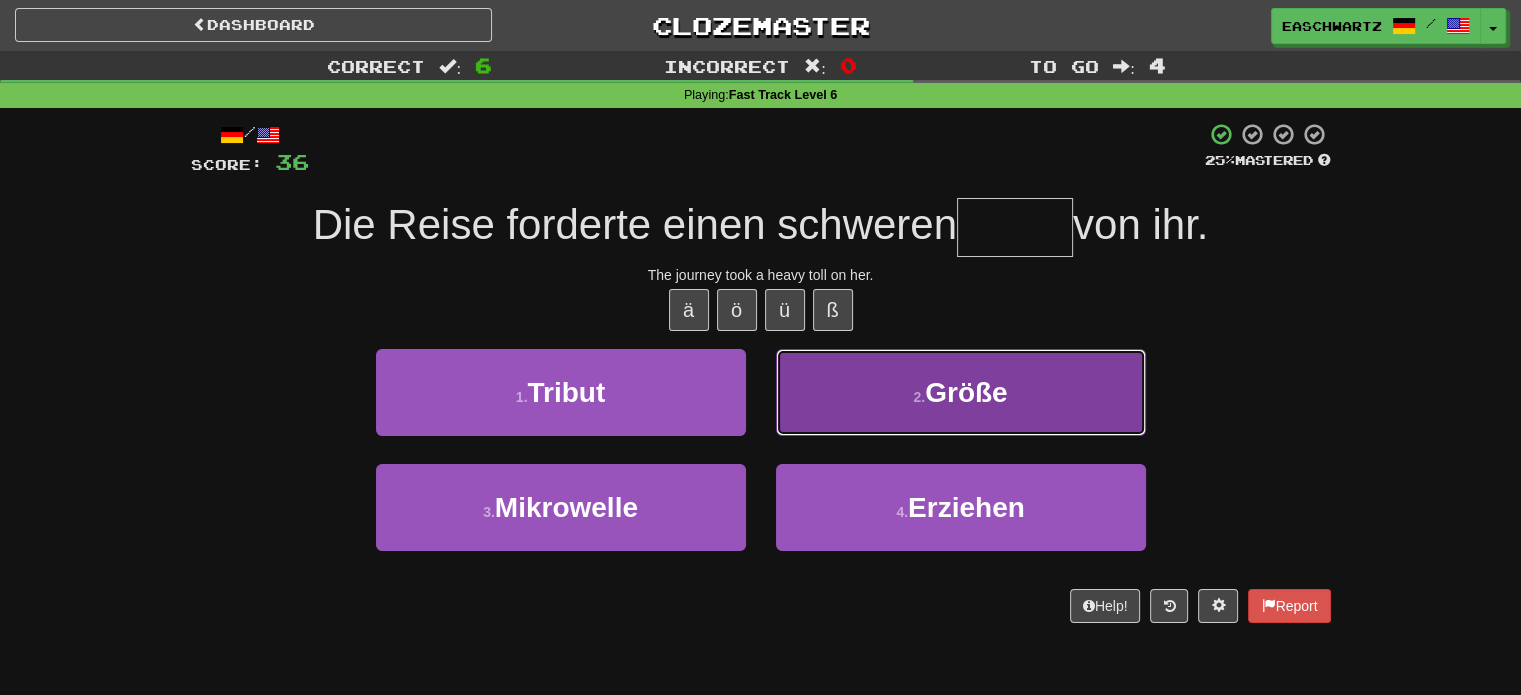 click on "2 .  Größe" at bounding box center (961, 392) 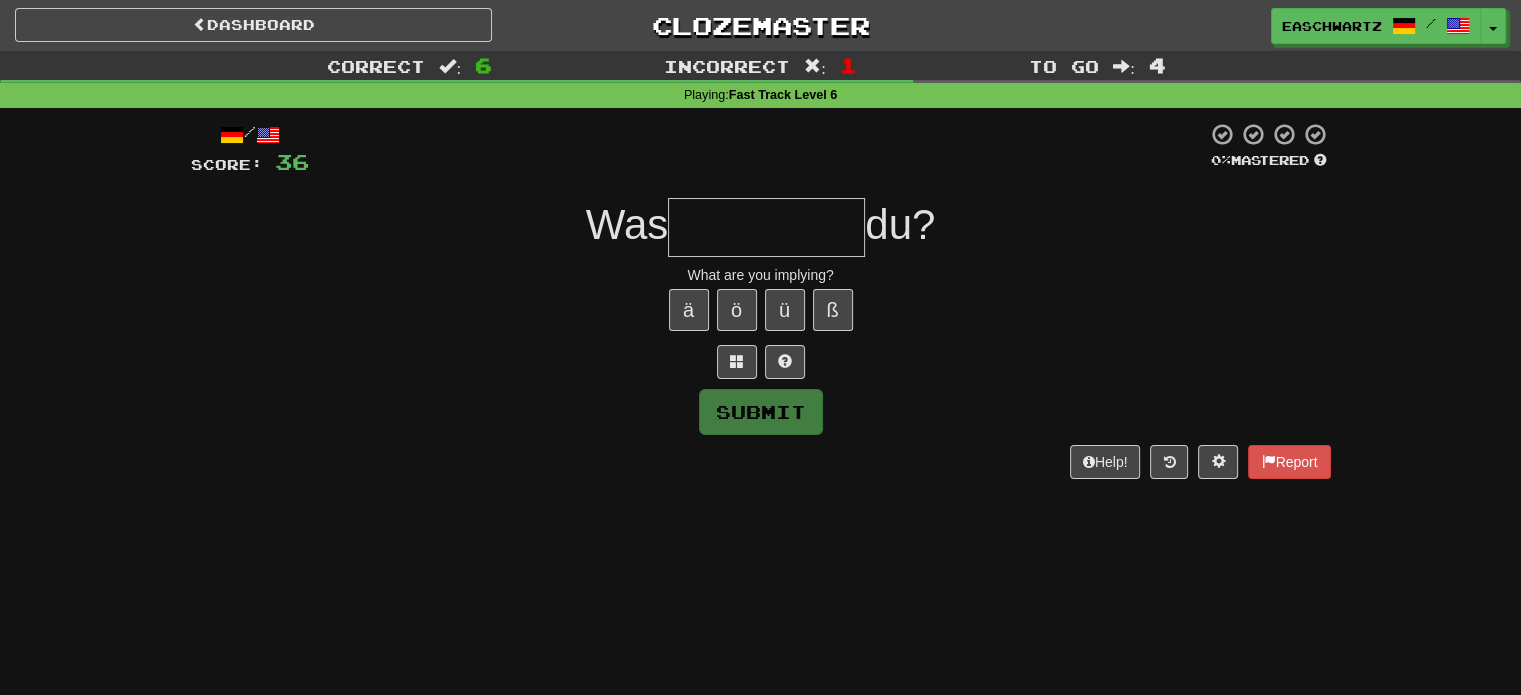 click at bounding box center [761, 362] 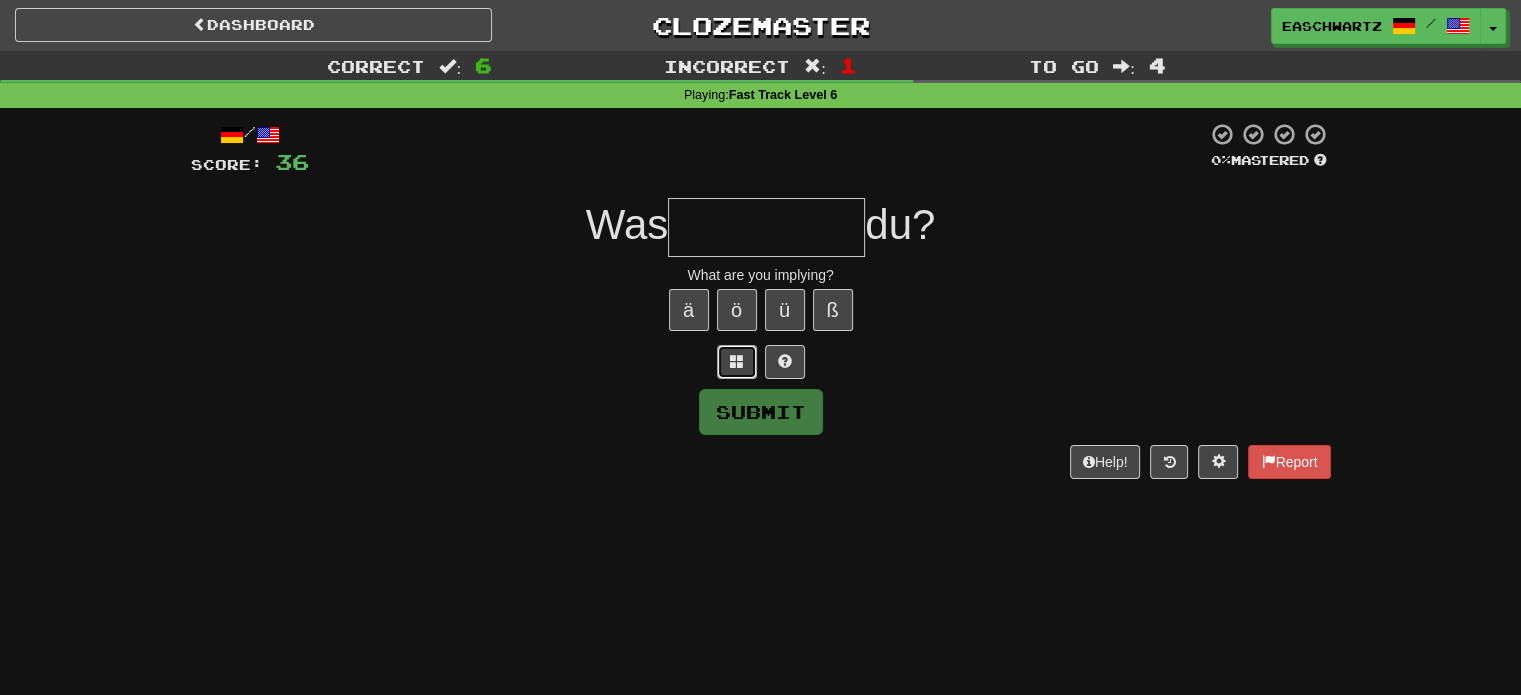 click at bounding box center (737, 361) 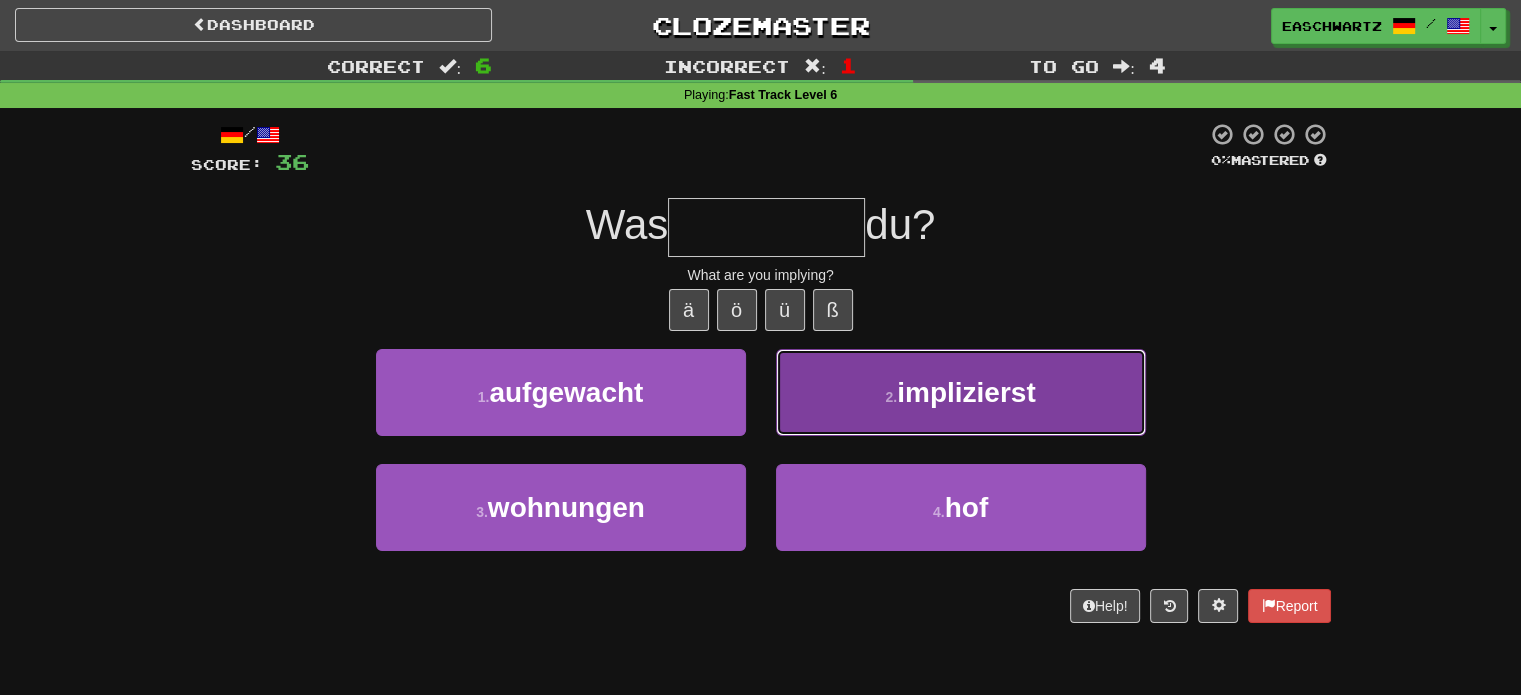 click on "2 .  implizierst" at bounding box center (961, 392) 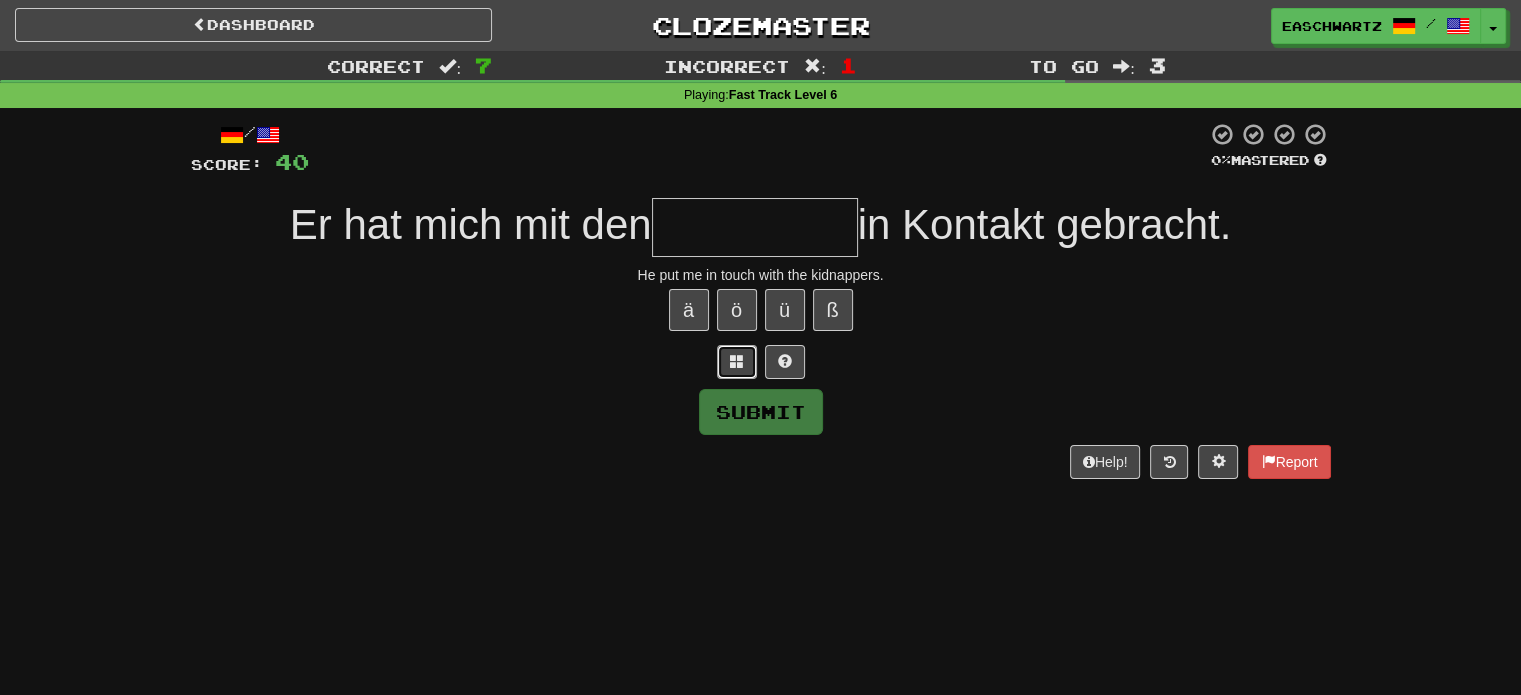 click at bounding box center (737, 362) 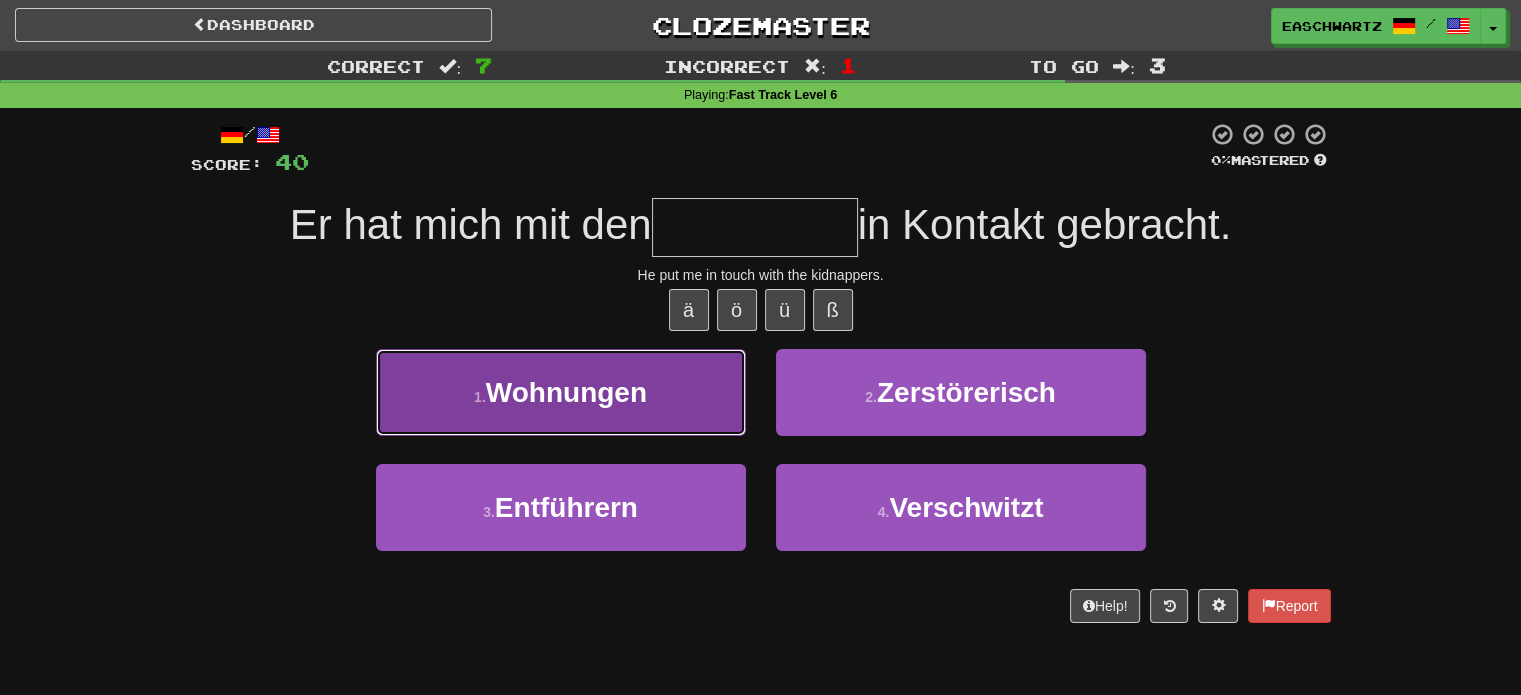 click on "1 .  Wohnungen" at bounding box center (561, 392) 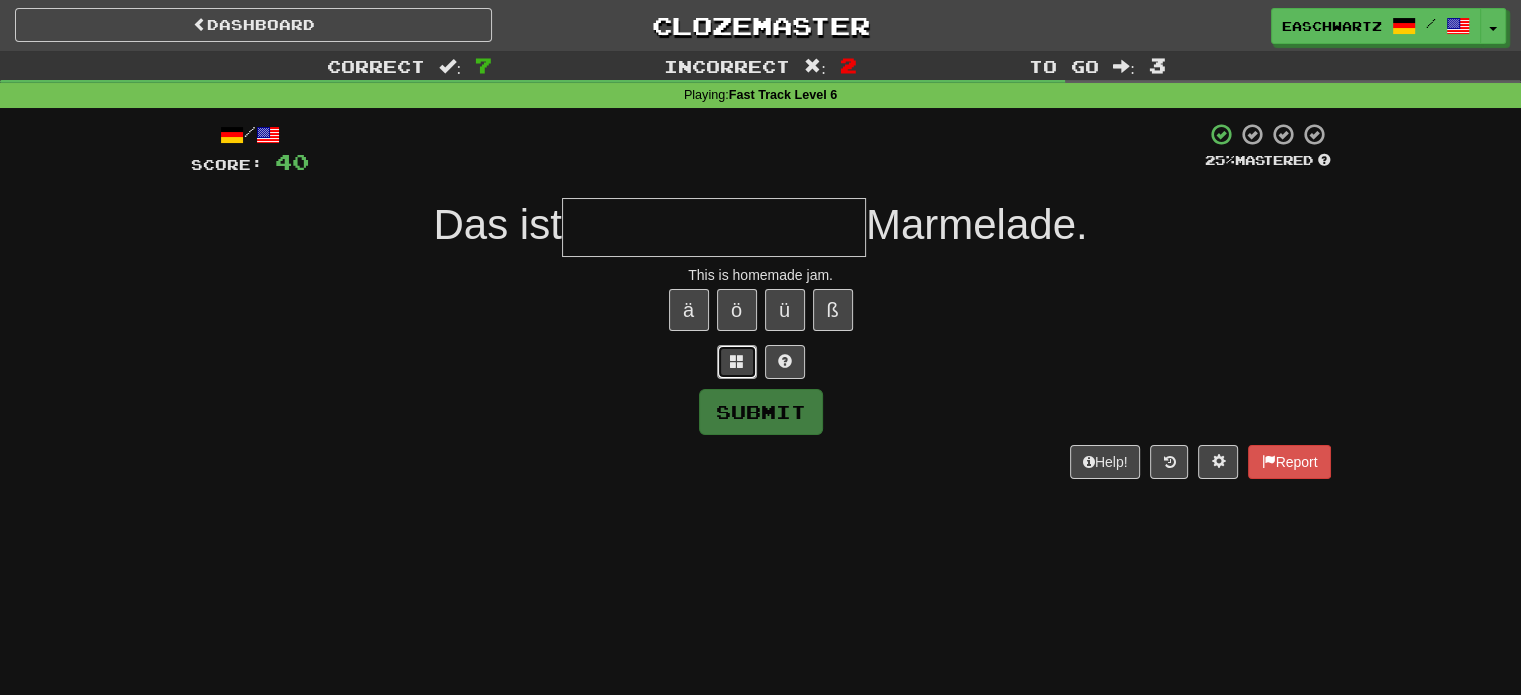 click at bounding box center (737, 361) 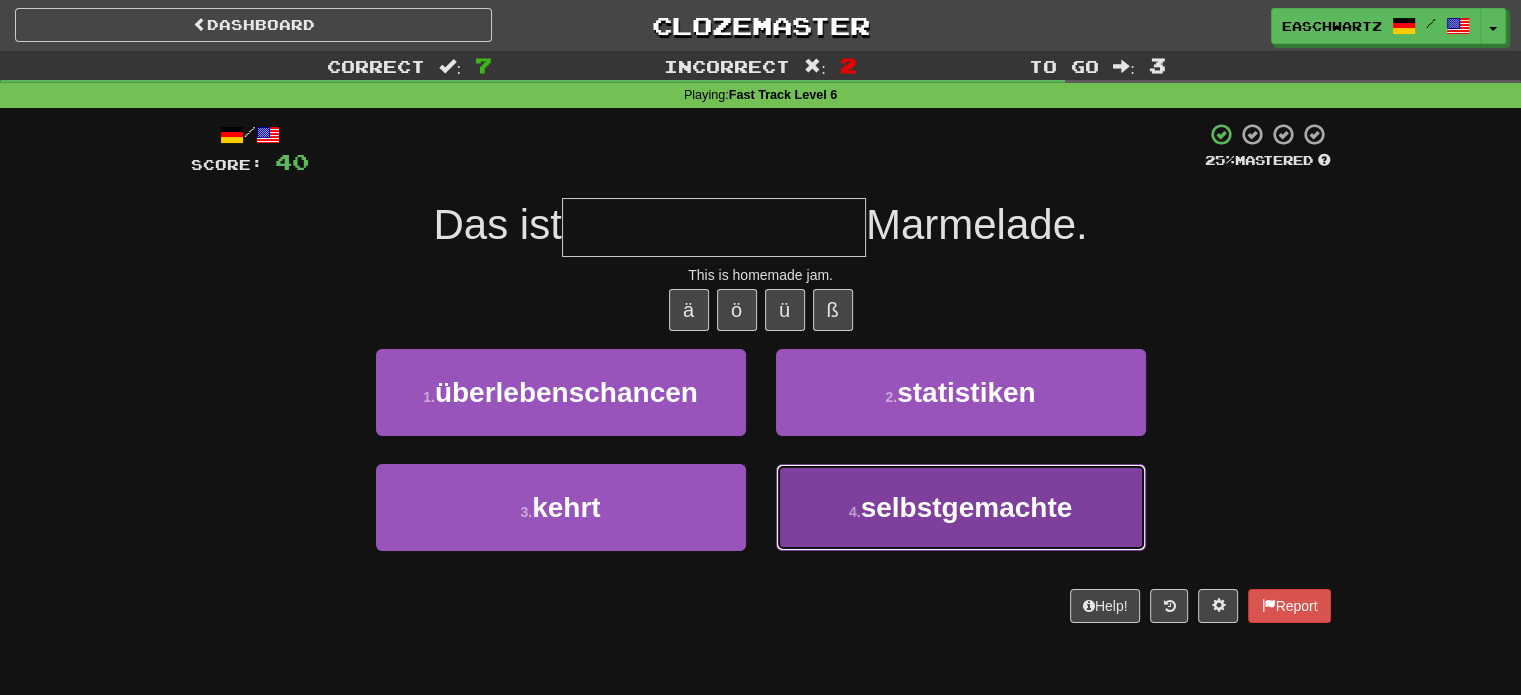 click on "selbstgemachte" at bounding box center [967, 507] 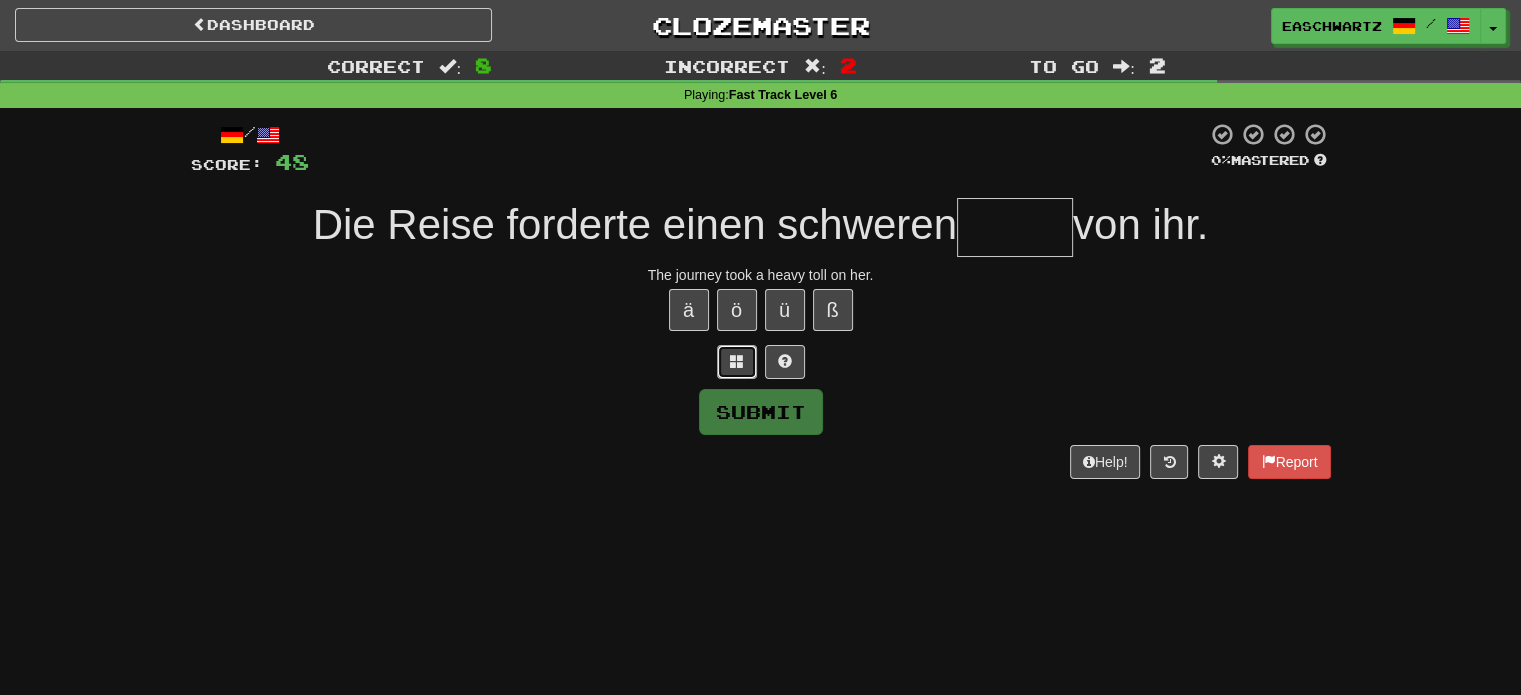click at bounding box center (737, 362) 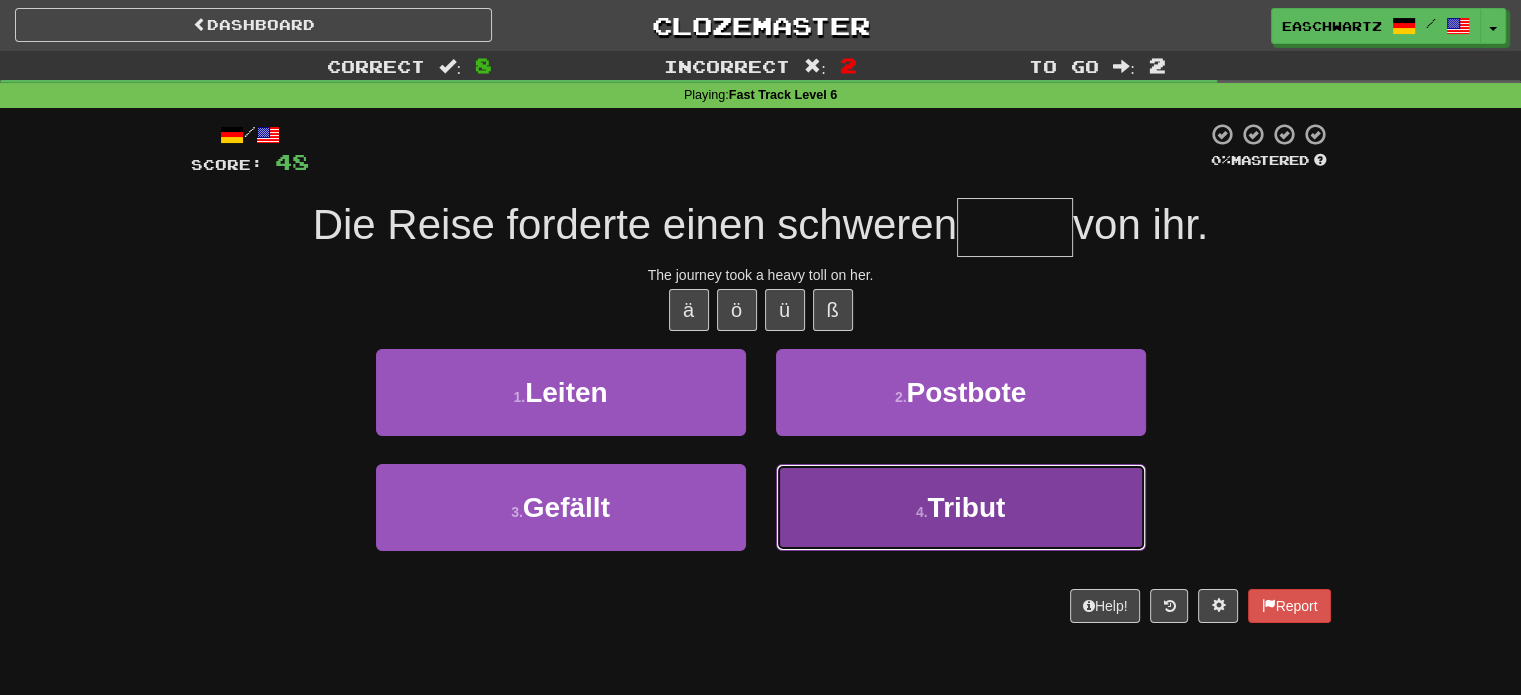 click on "4 .  Tribut" at bounding box center (961, 507) 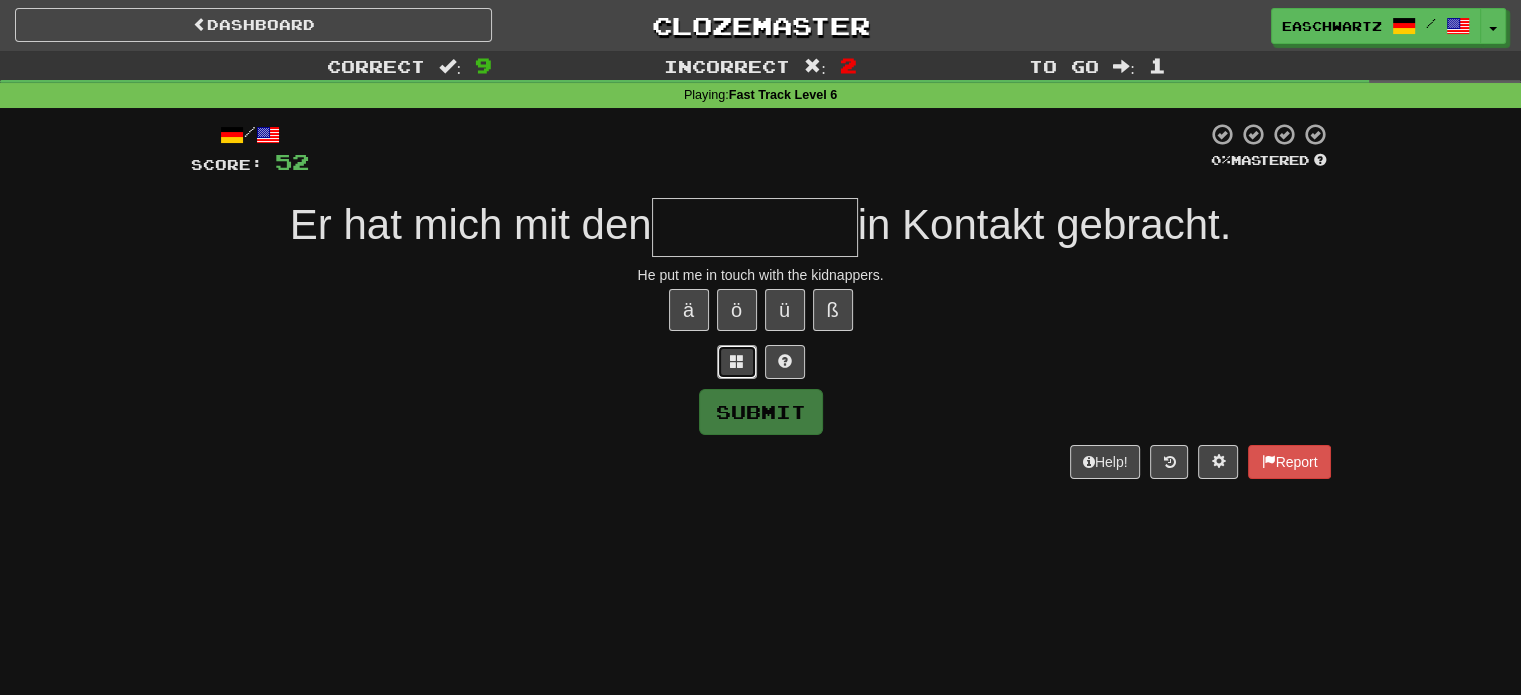 click at bounding box center (737, 361) 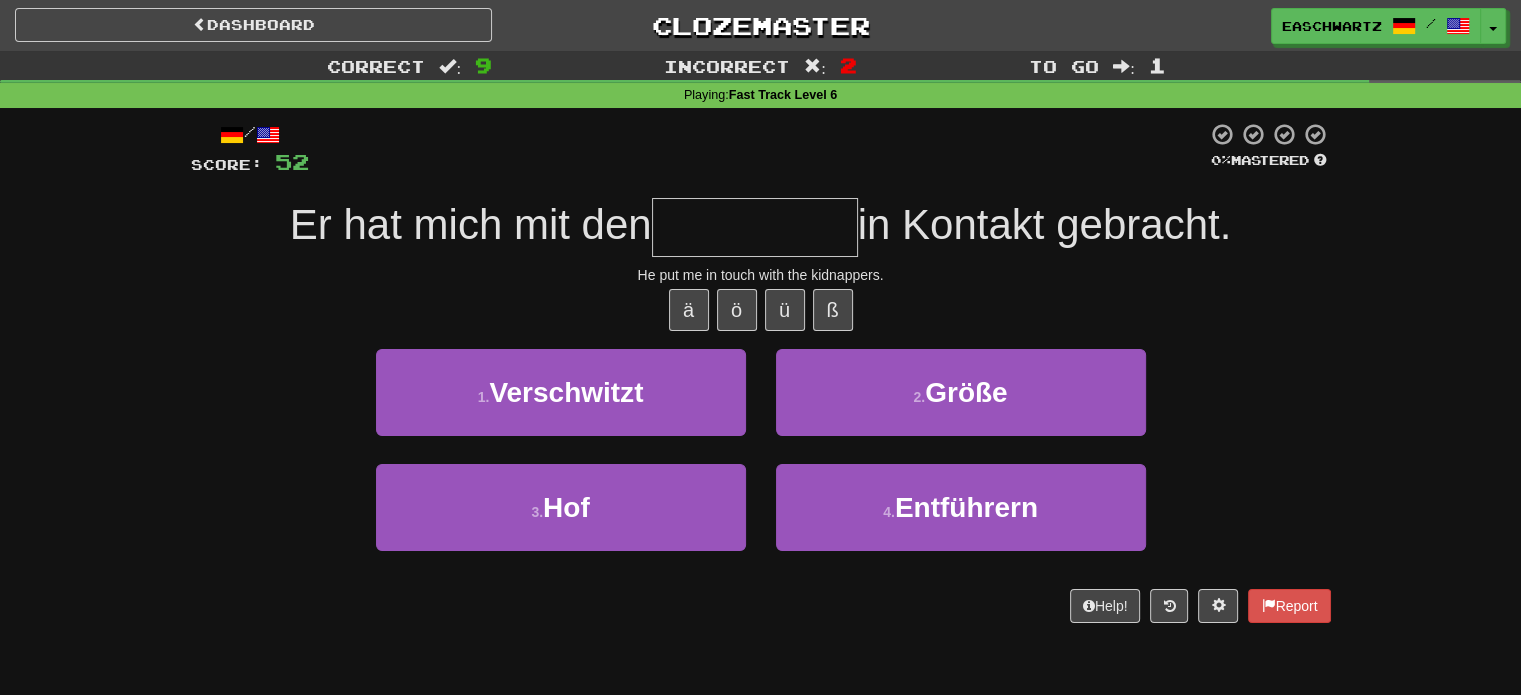 click on "/  Score:   52 0 %  Mastered Er hat mich mit den   in Kontakt gebracht. He put me in touch with the kidnappers. ä ö ü ß 1 .  Verschwitzt 2 .  Größe 3 .  Hof 4 .  Entführern  Help!  Report" at bounding box center [761, 372] 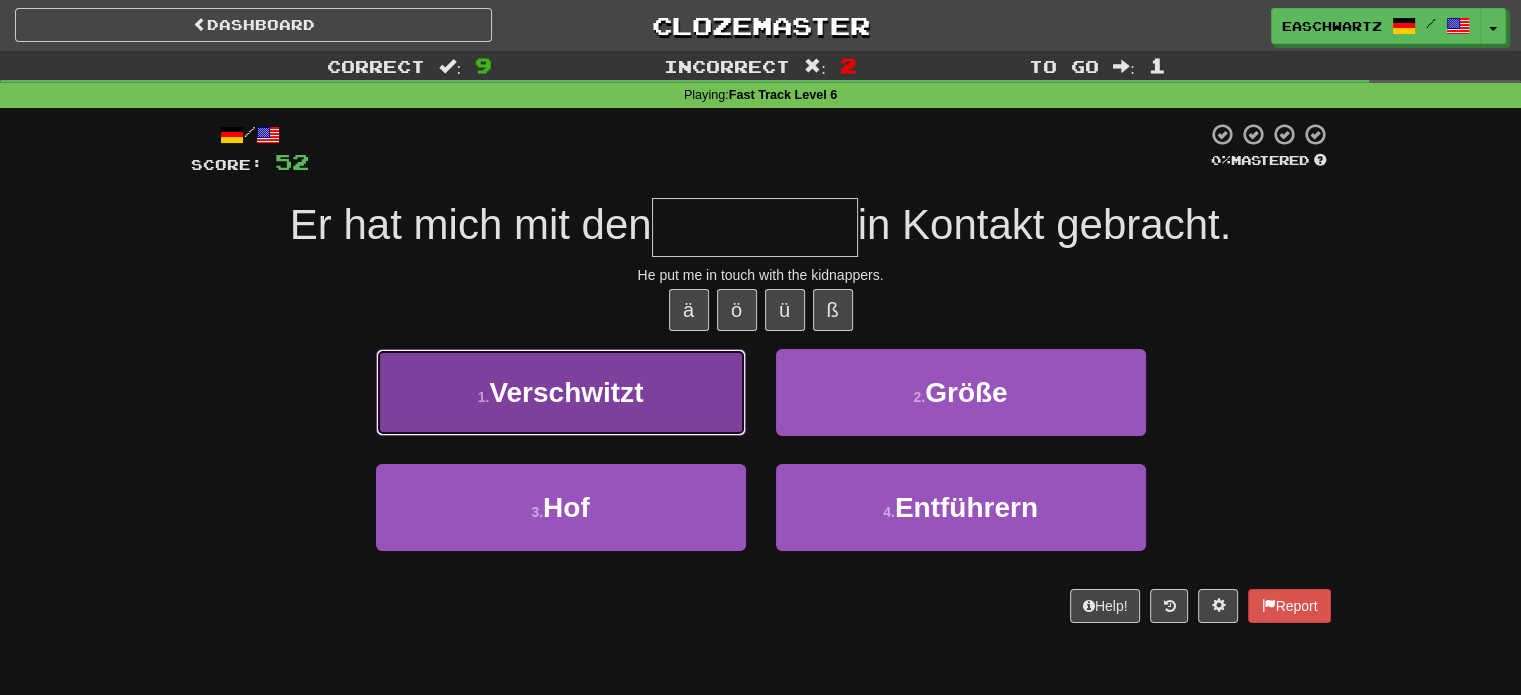 click on "1 .  Verschwitzt" at bounding box center [561, 392] 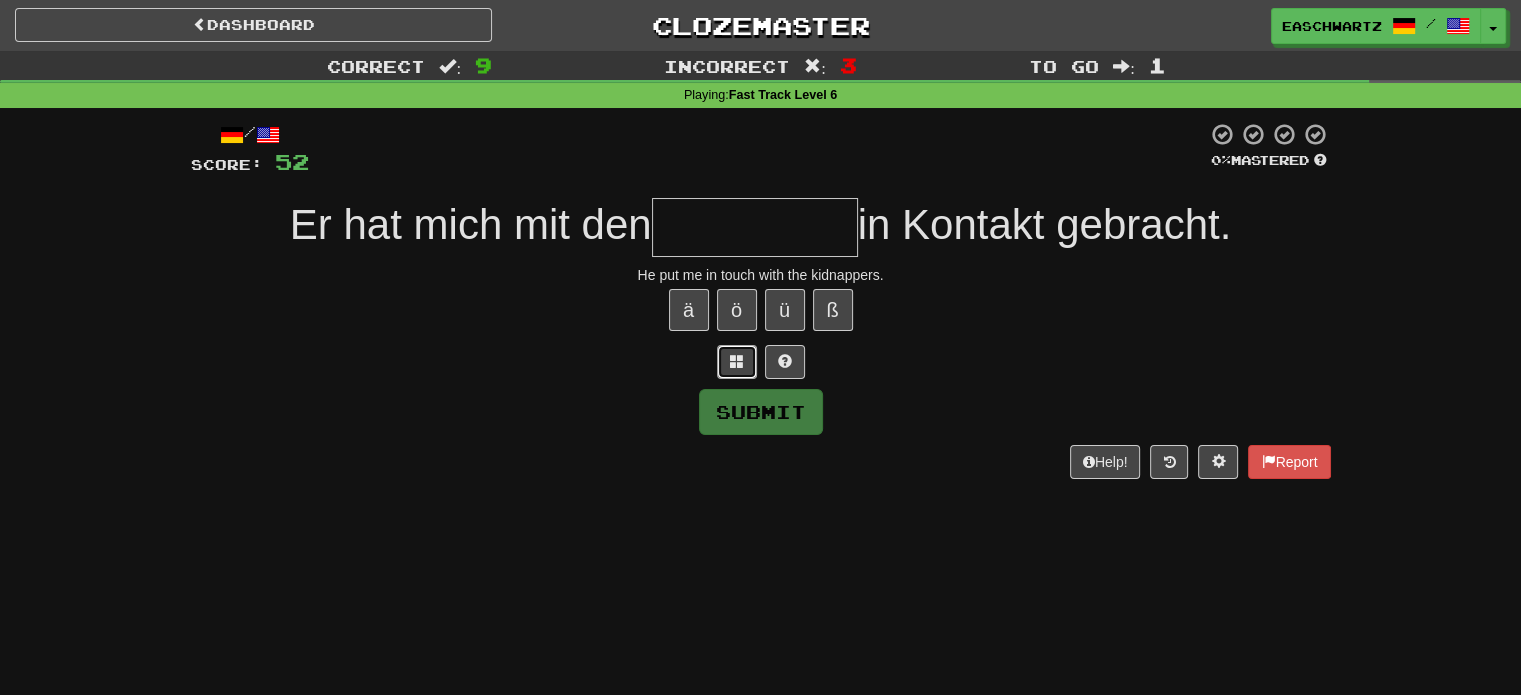 click at bounding box center (737, 361) 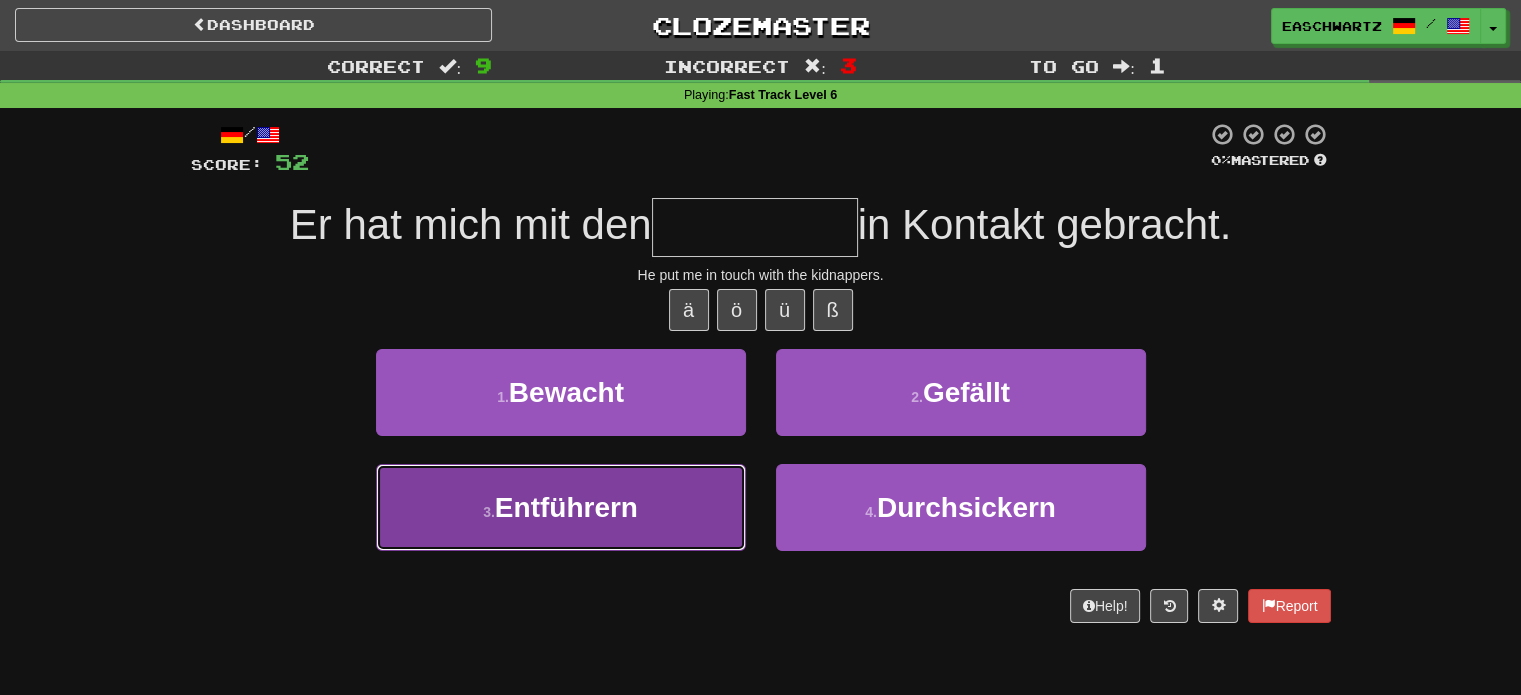 click on "3 .  Entführern" at bounding box center [561, 507] 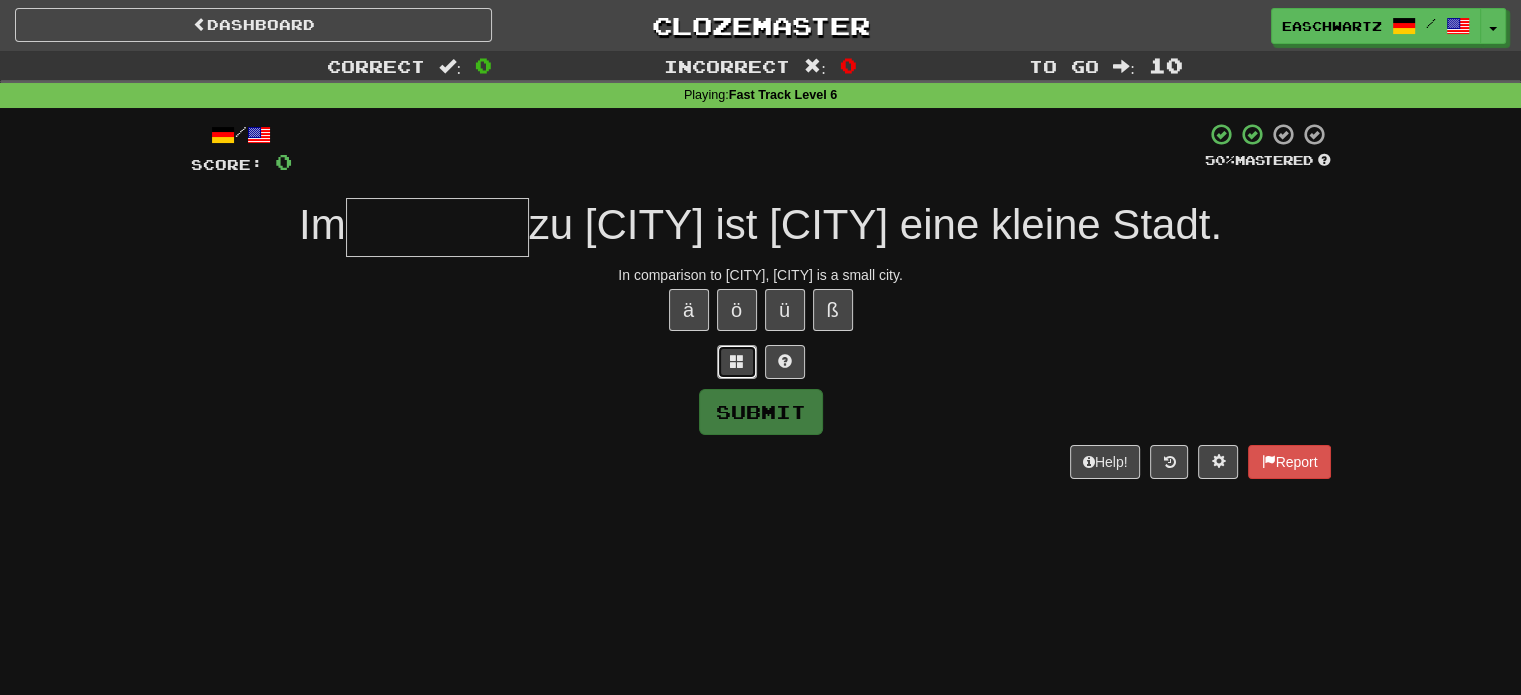 click at bounding box center [737, 362] 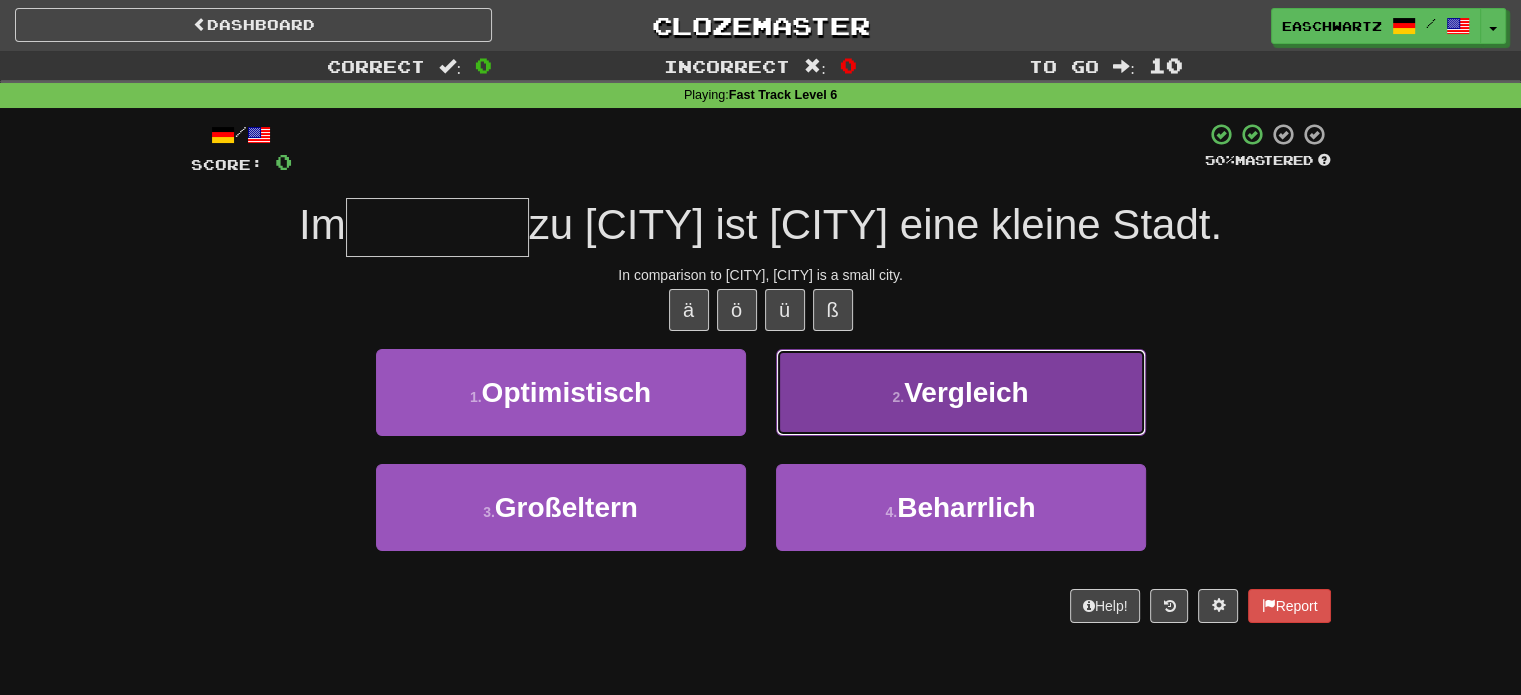 click on "Vergleich" at bounding box center (966, 392) 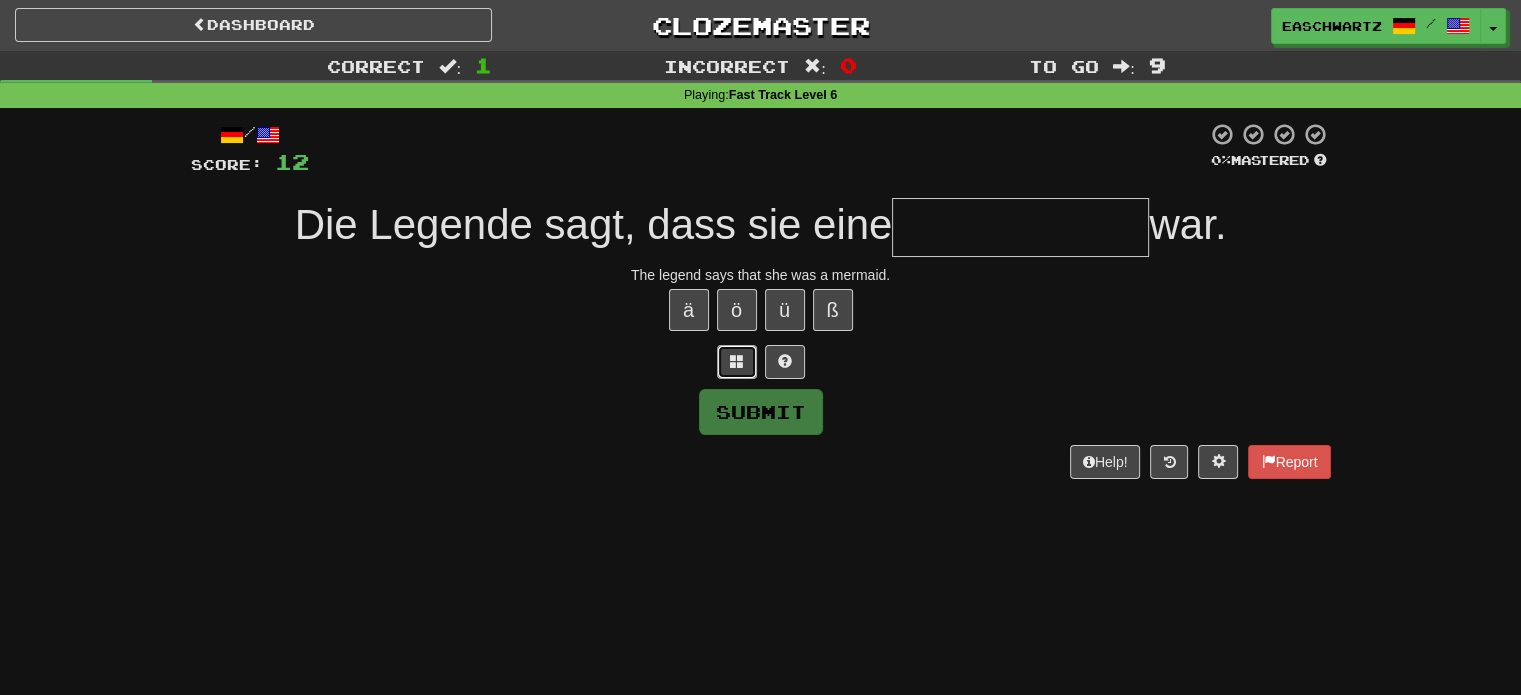 click at bounding box center [737, 361] 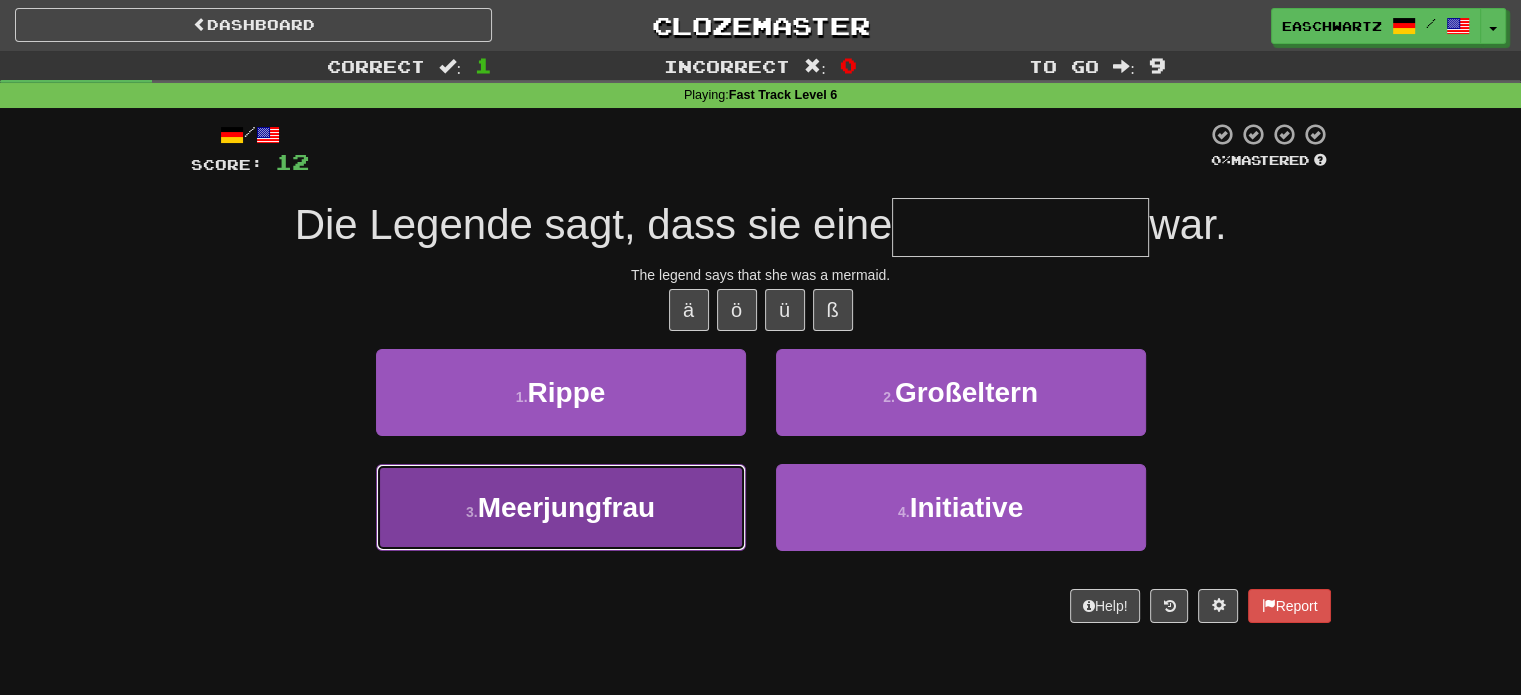 click on "3 .  Meerjungfrau" at bounding box center (561, 507) 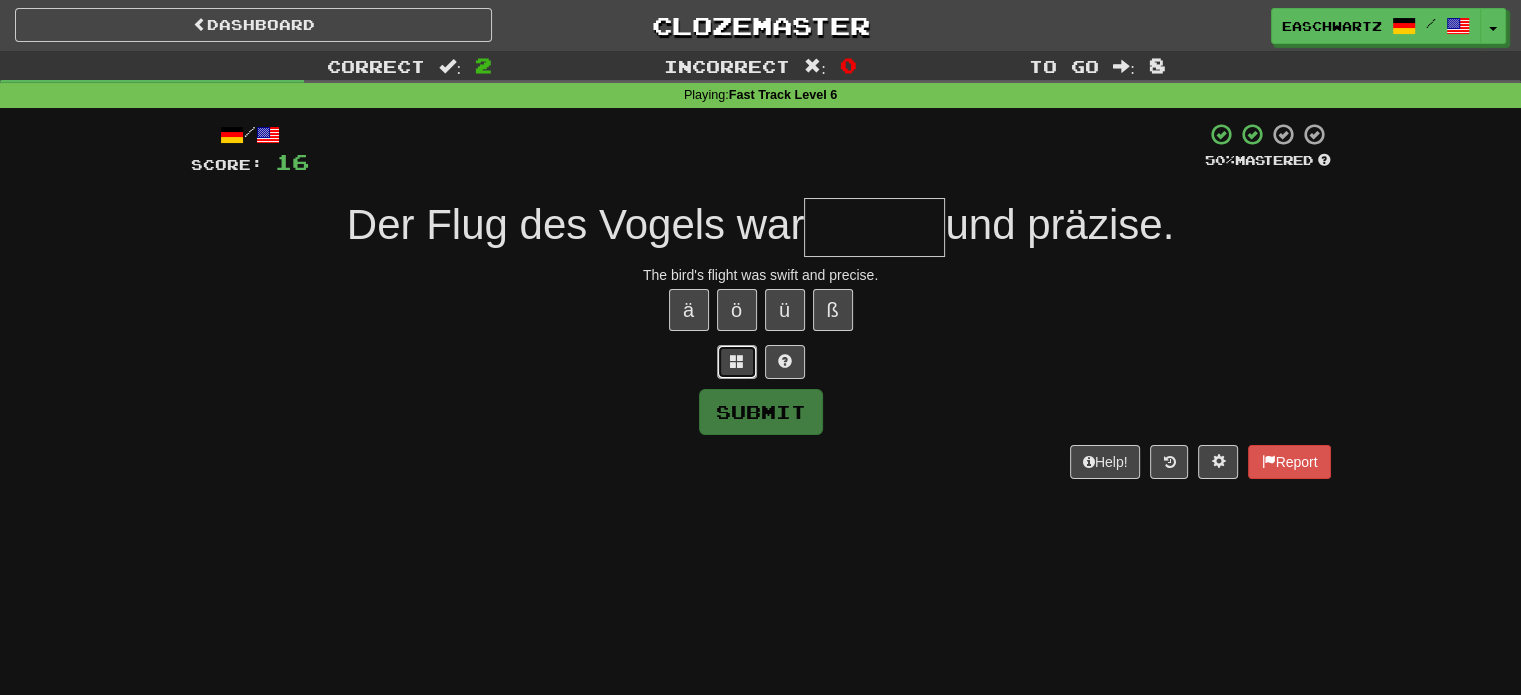 click at bounding box center (737, 362) 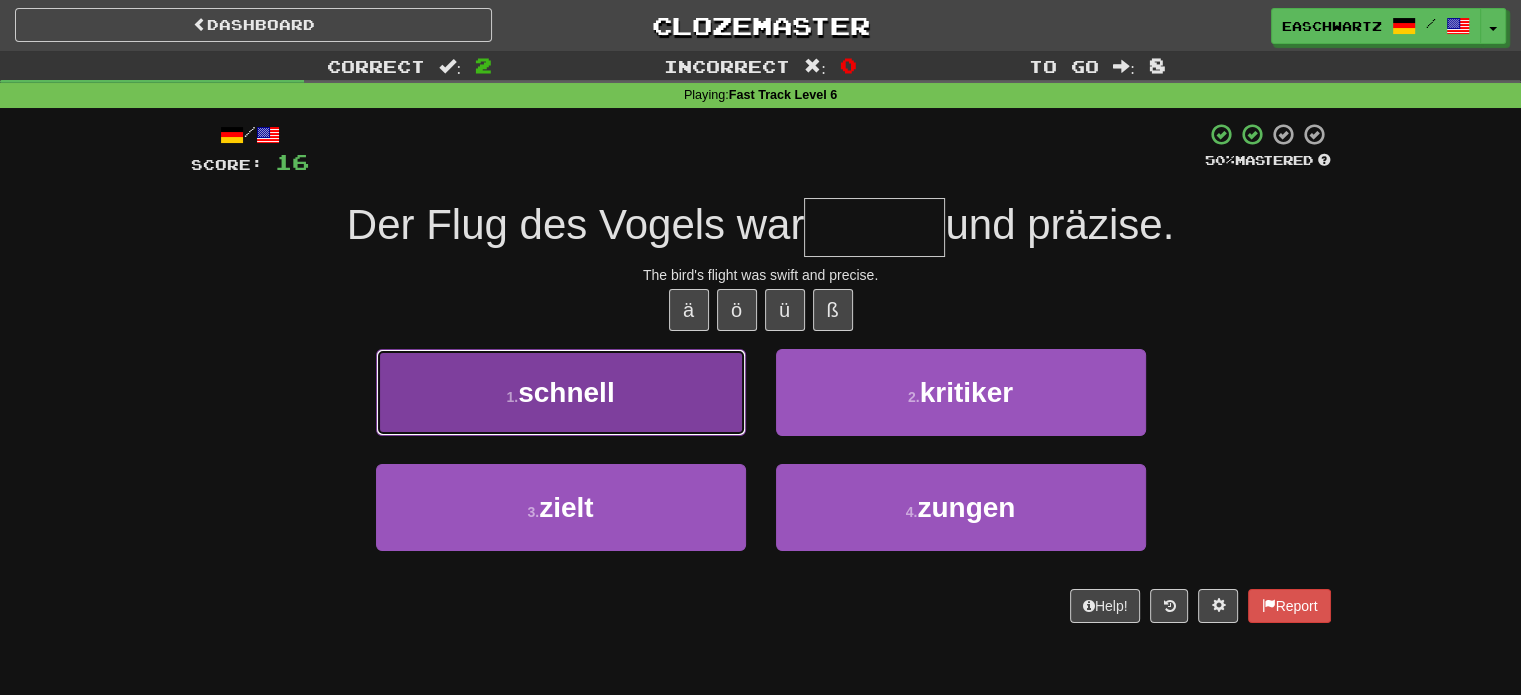 click on "1 .  schnell" at bounding box center [561, 392] 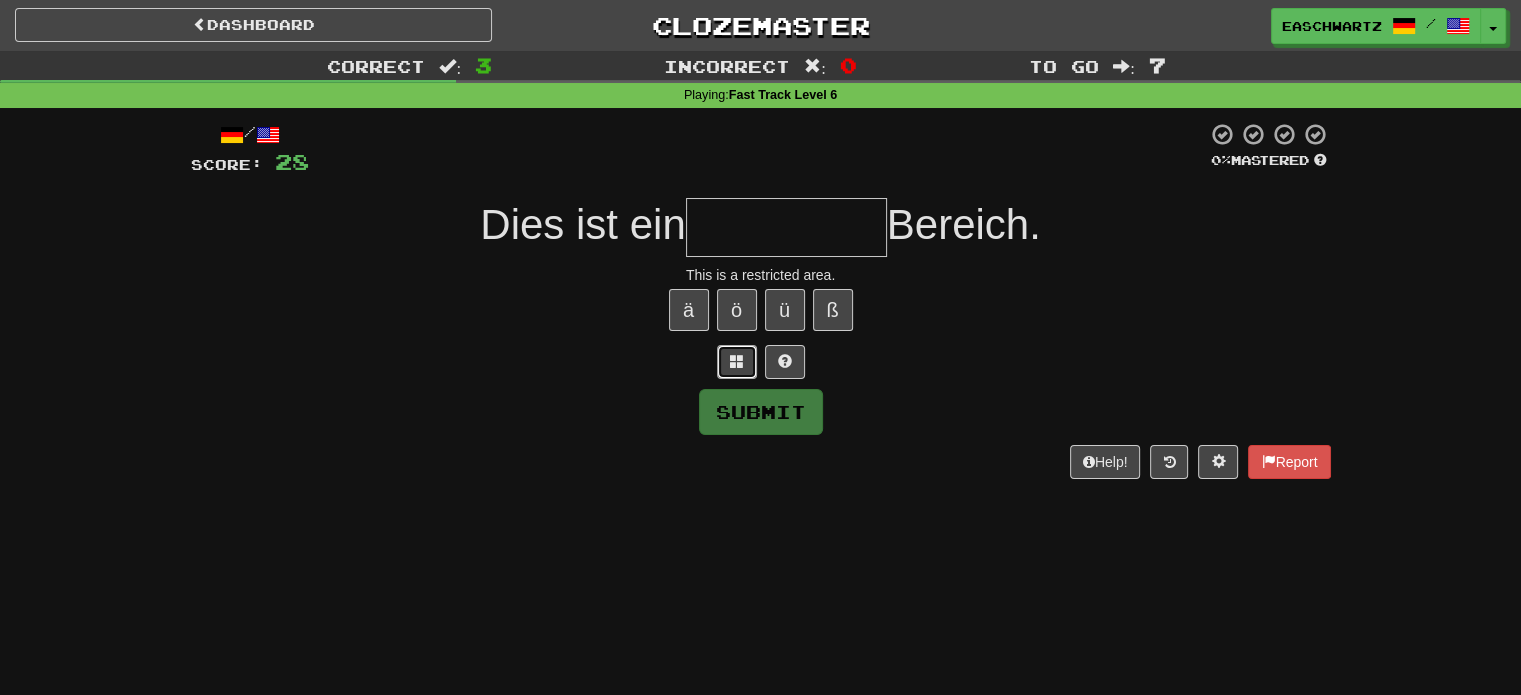 click at bounding box center (737, 362) 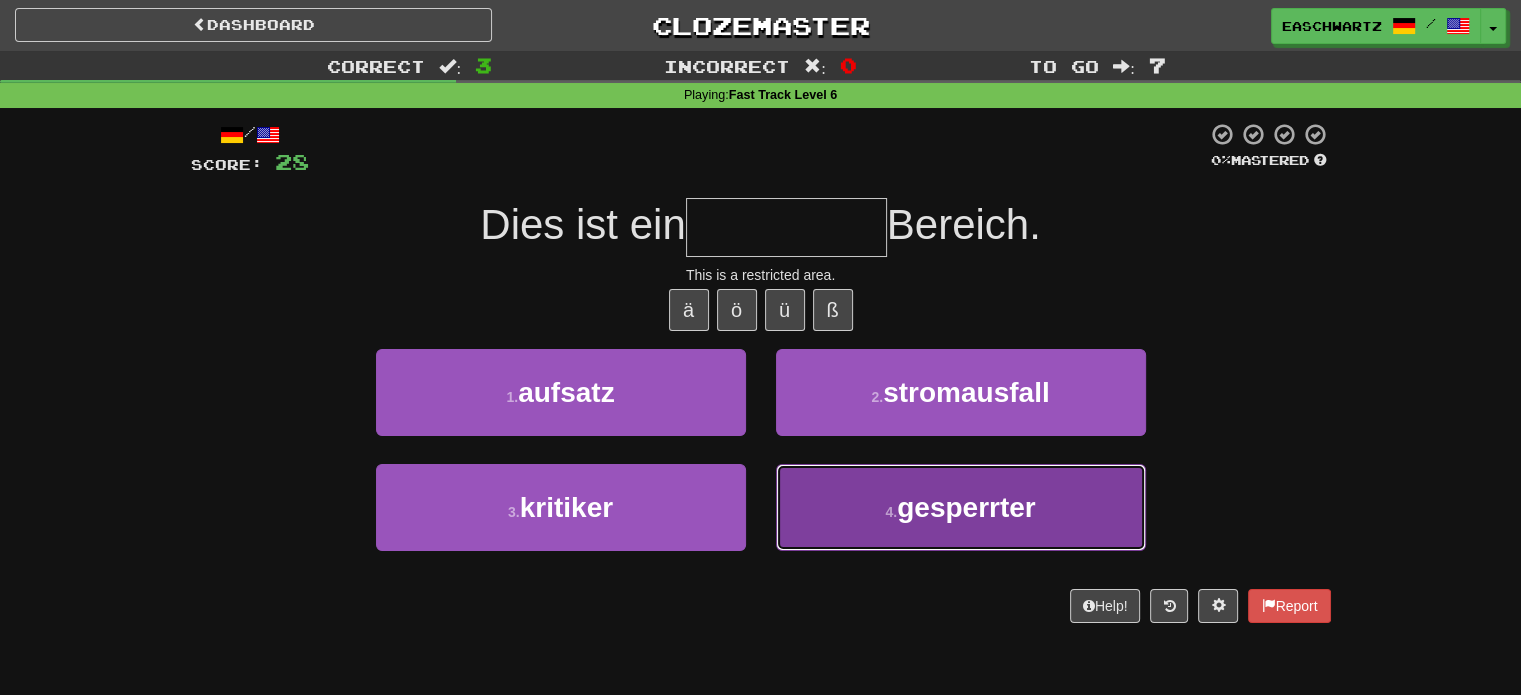 click on "4 ." at bounding box center [891, 512] 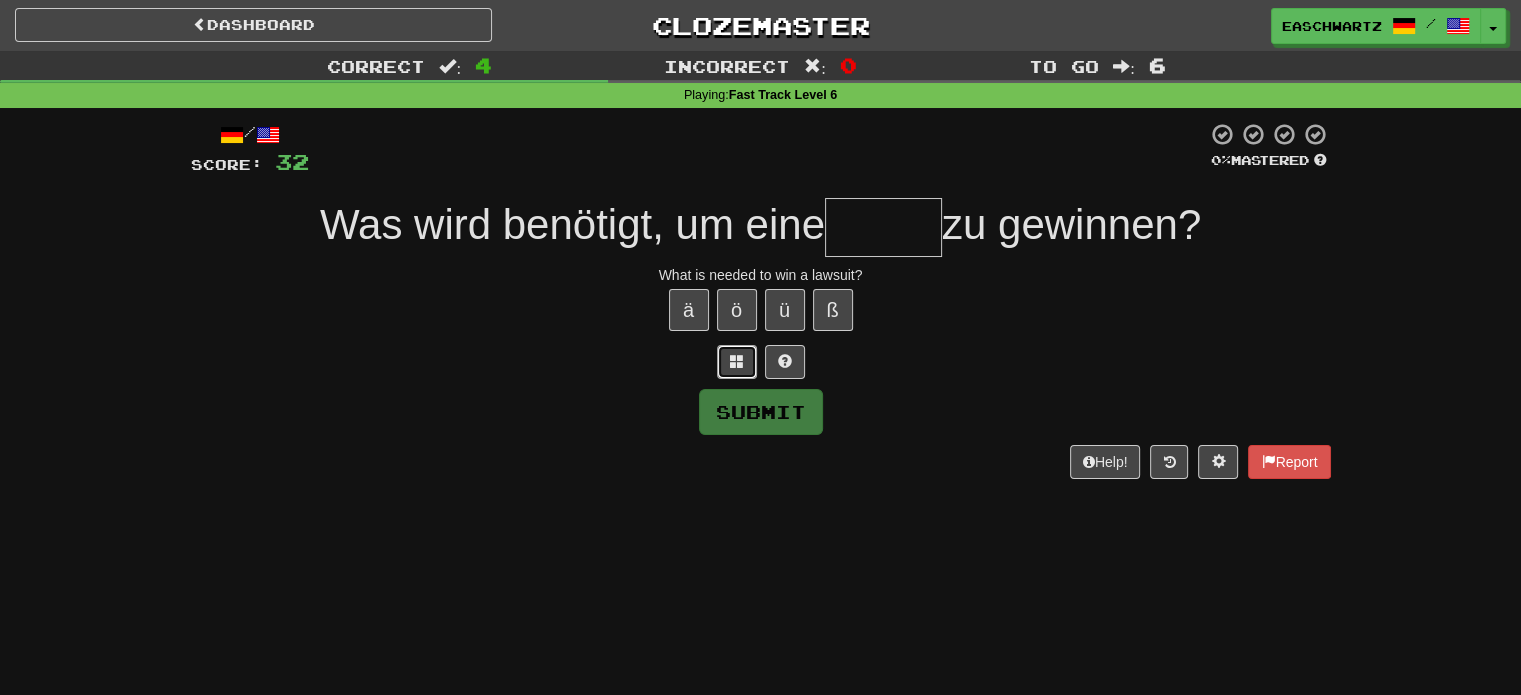 click at bounding box center [737, 361] 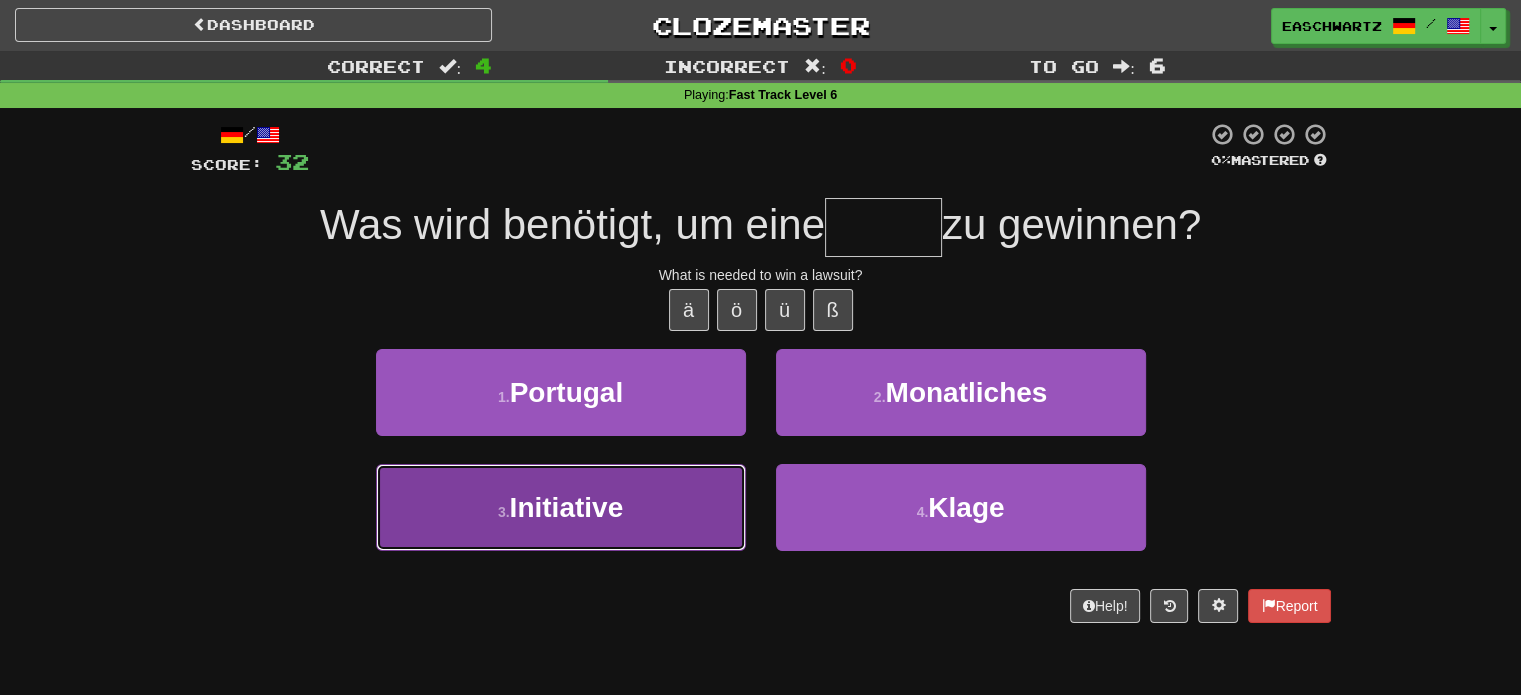 click on "3 .  Initiative" at bounding box center (561, 507) 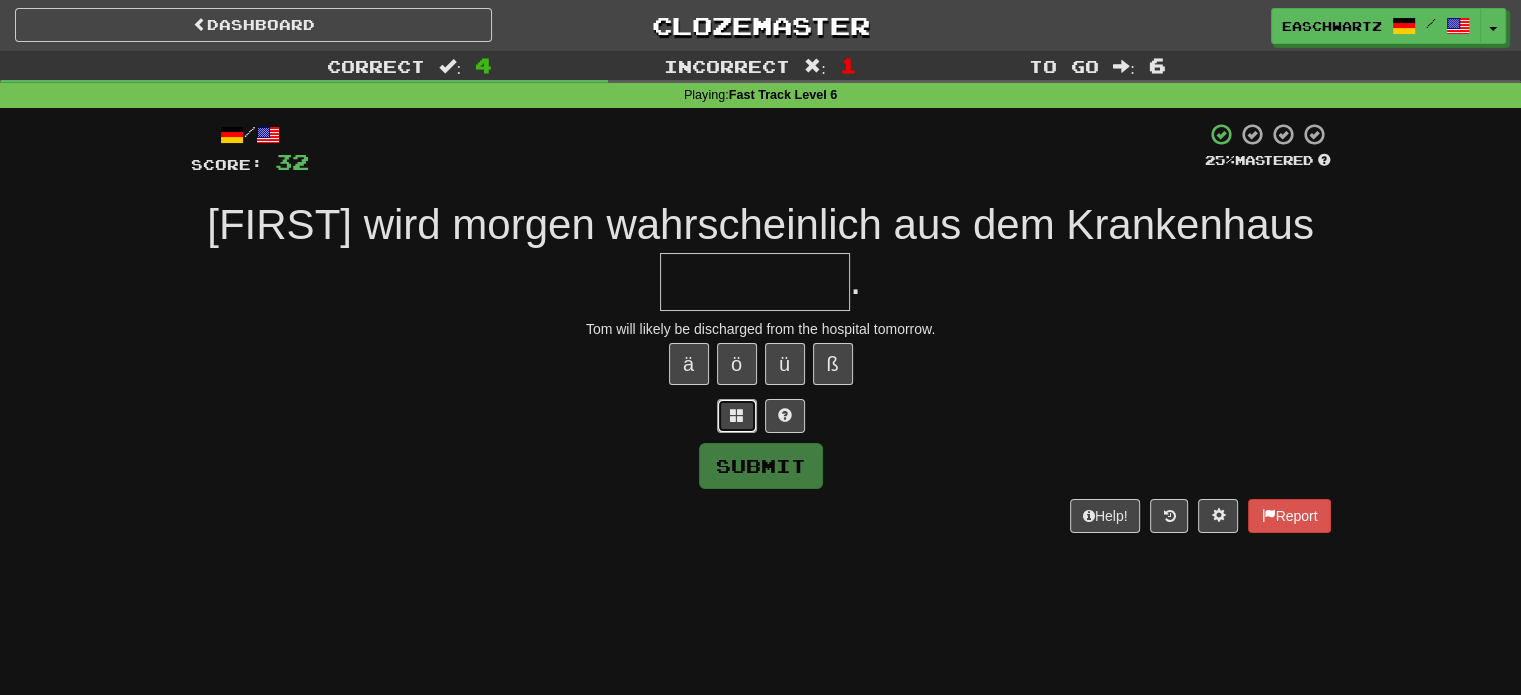 click at bounding box center (737, 416) 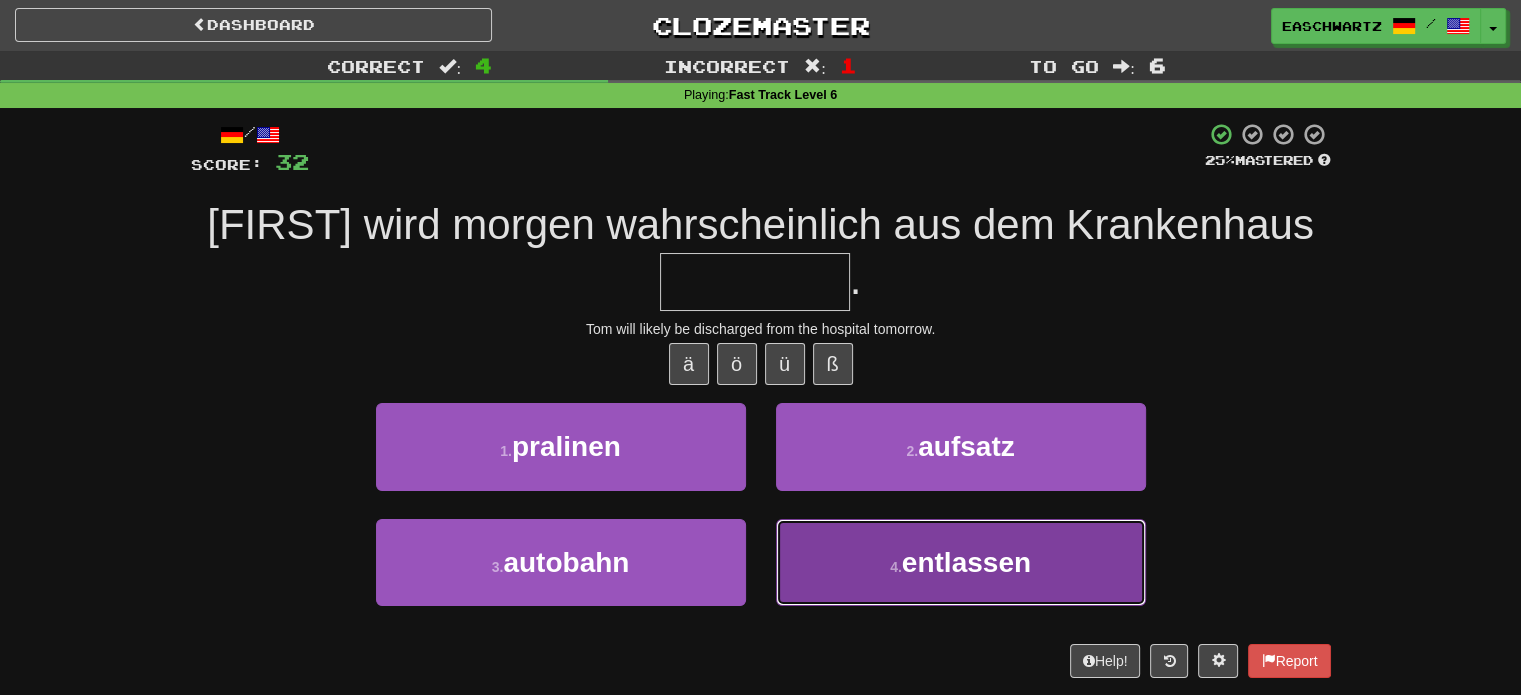 click on "entlassen" at bounding box center [966, 562] 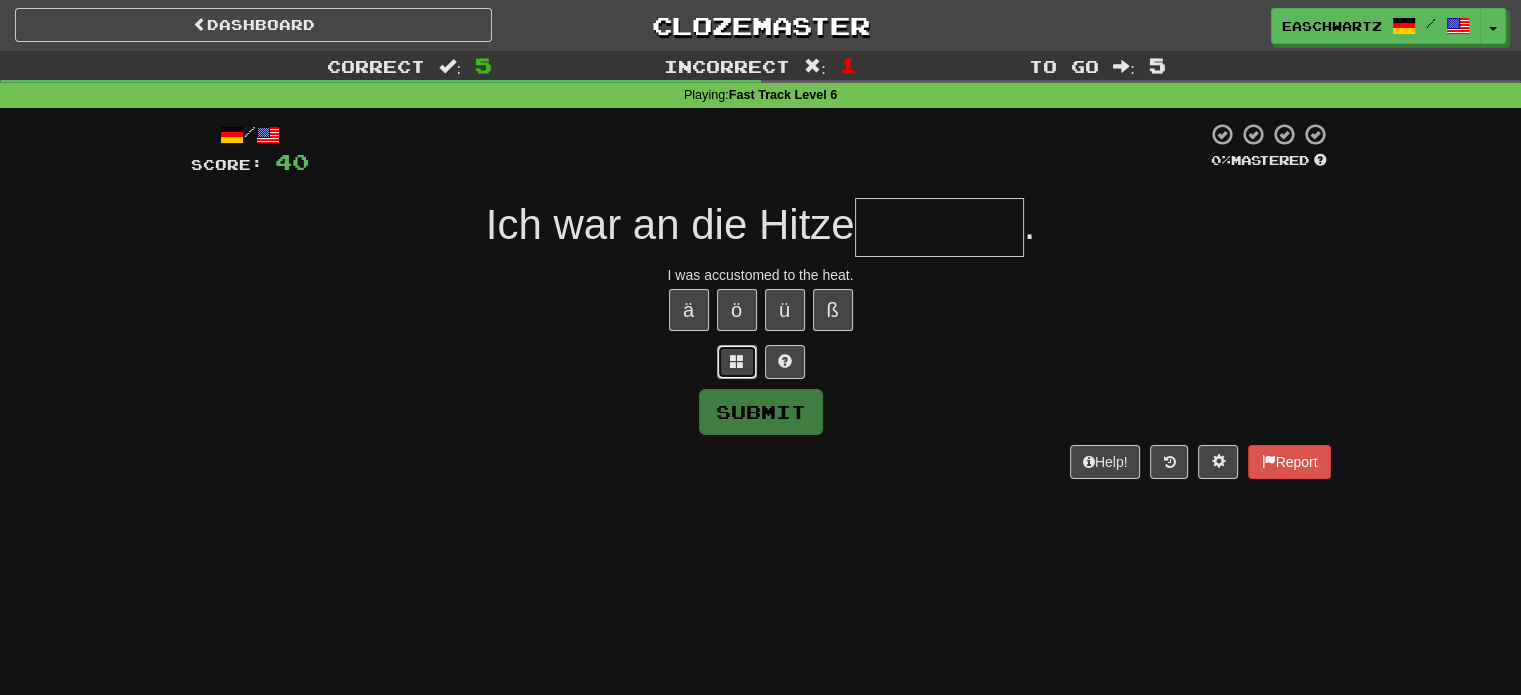 click at bounding box center [737, 361] 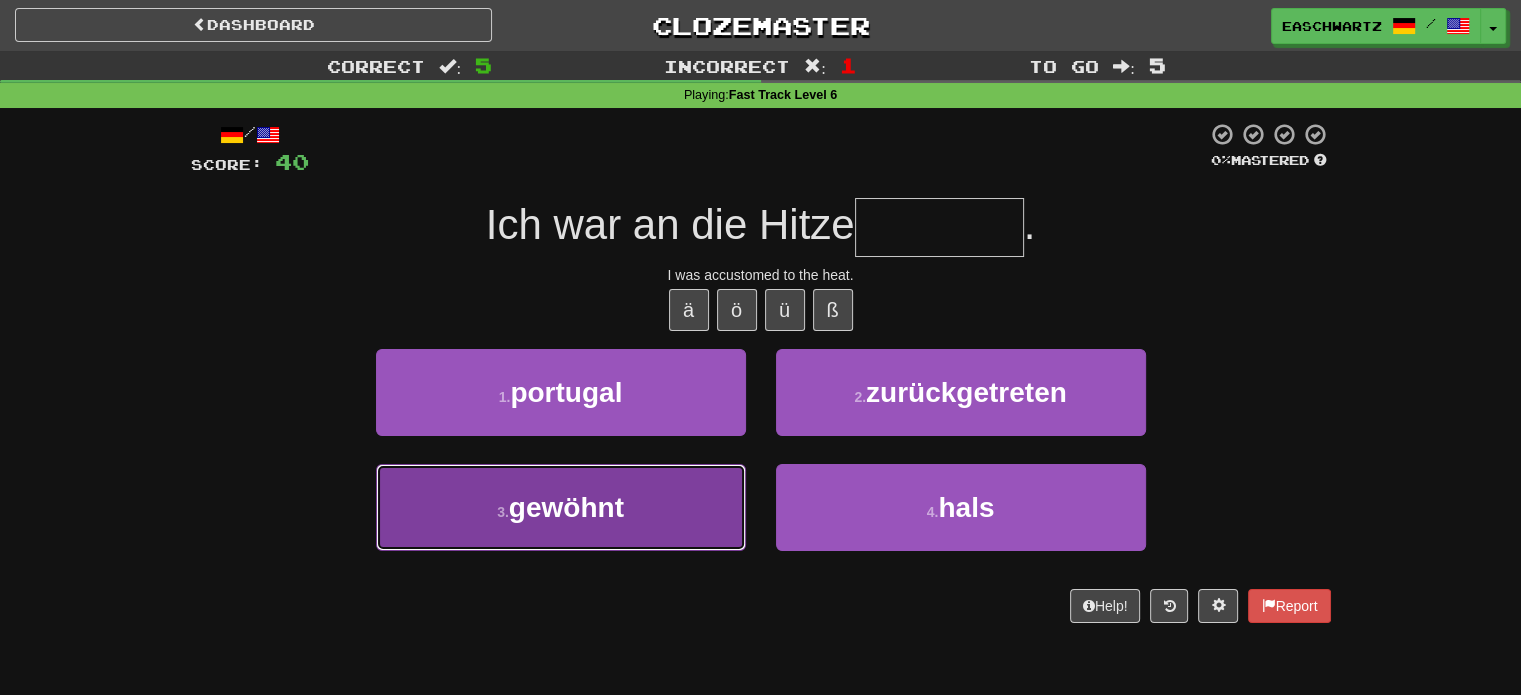 click on "3 .  gewöhnt" at bounding box center (561, 507) 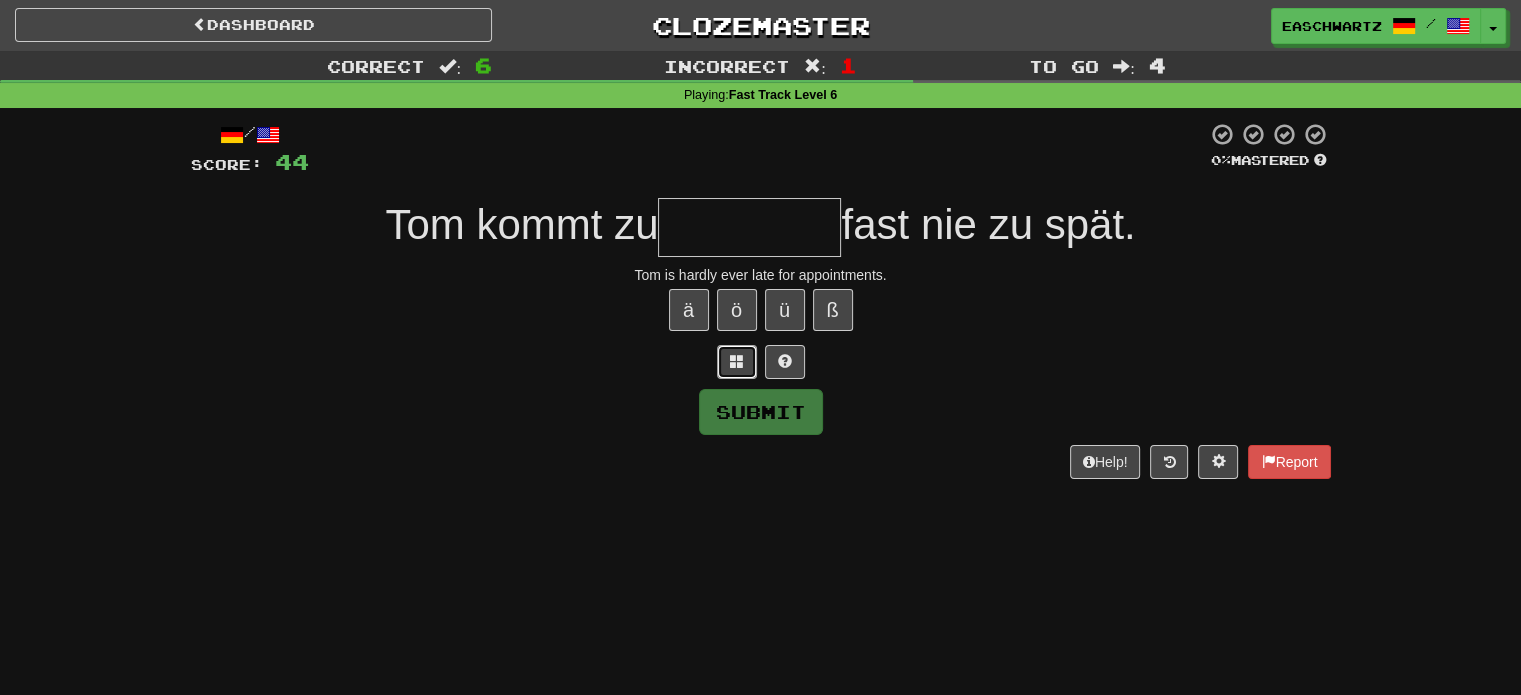 click at bounding box center [737, 362] 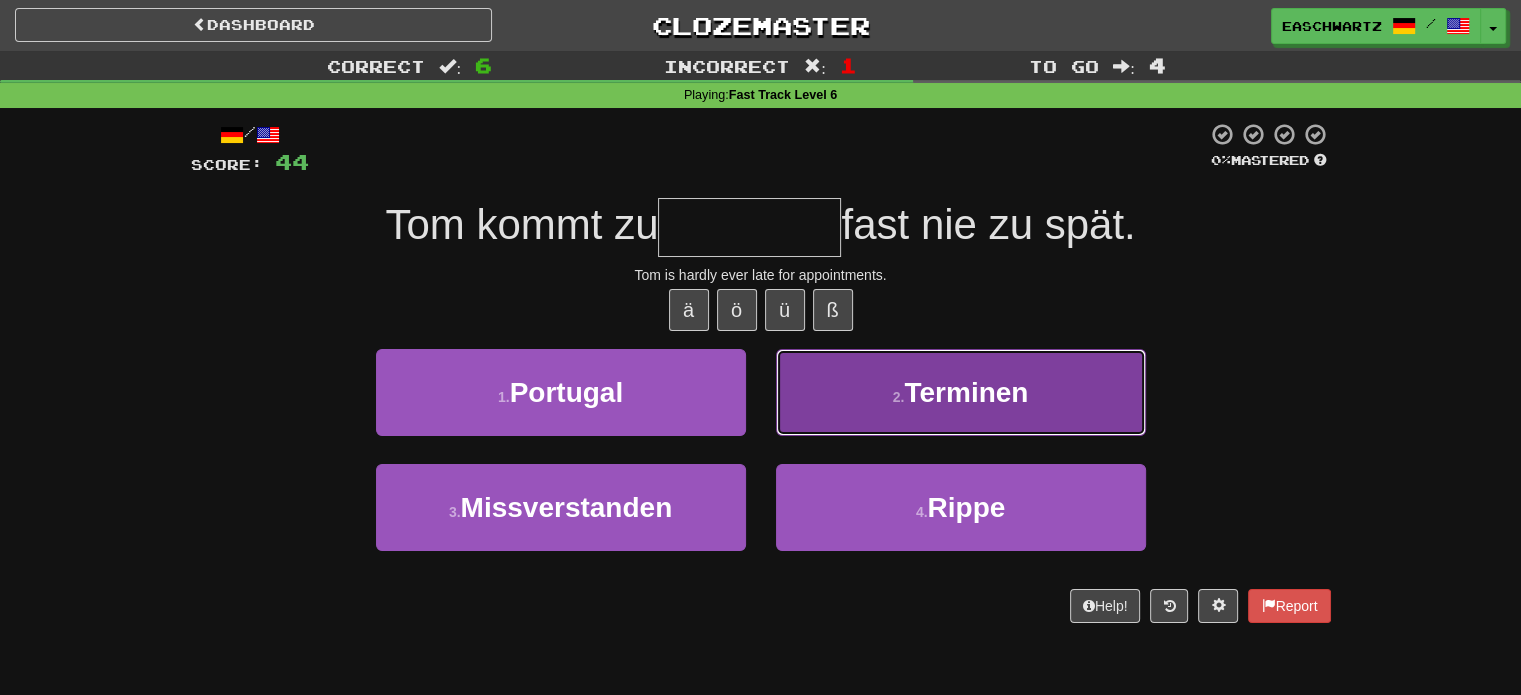 click on "2 .  Terminen" at bounding box center (961, 392) 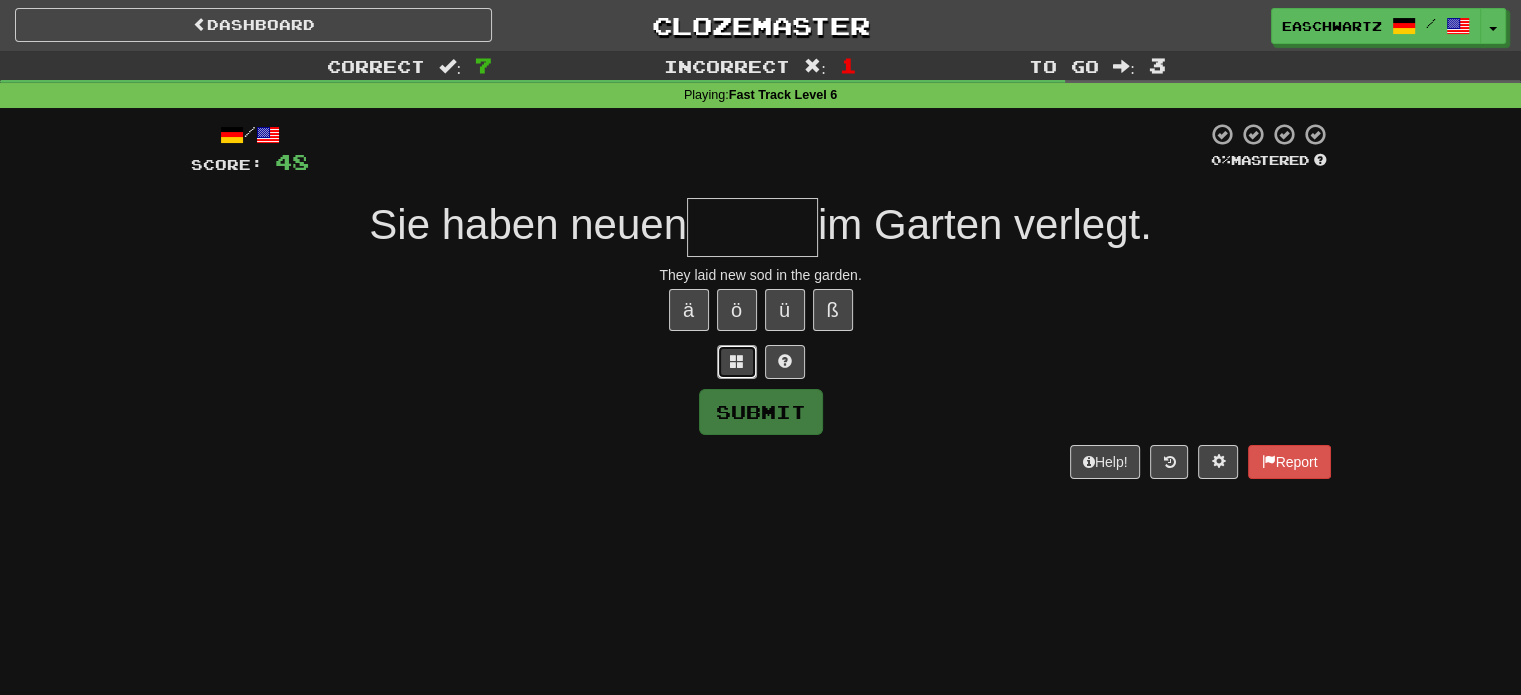 click at bounding box center [737, 362] 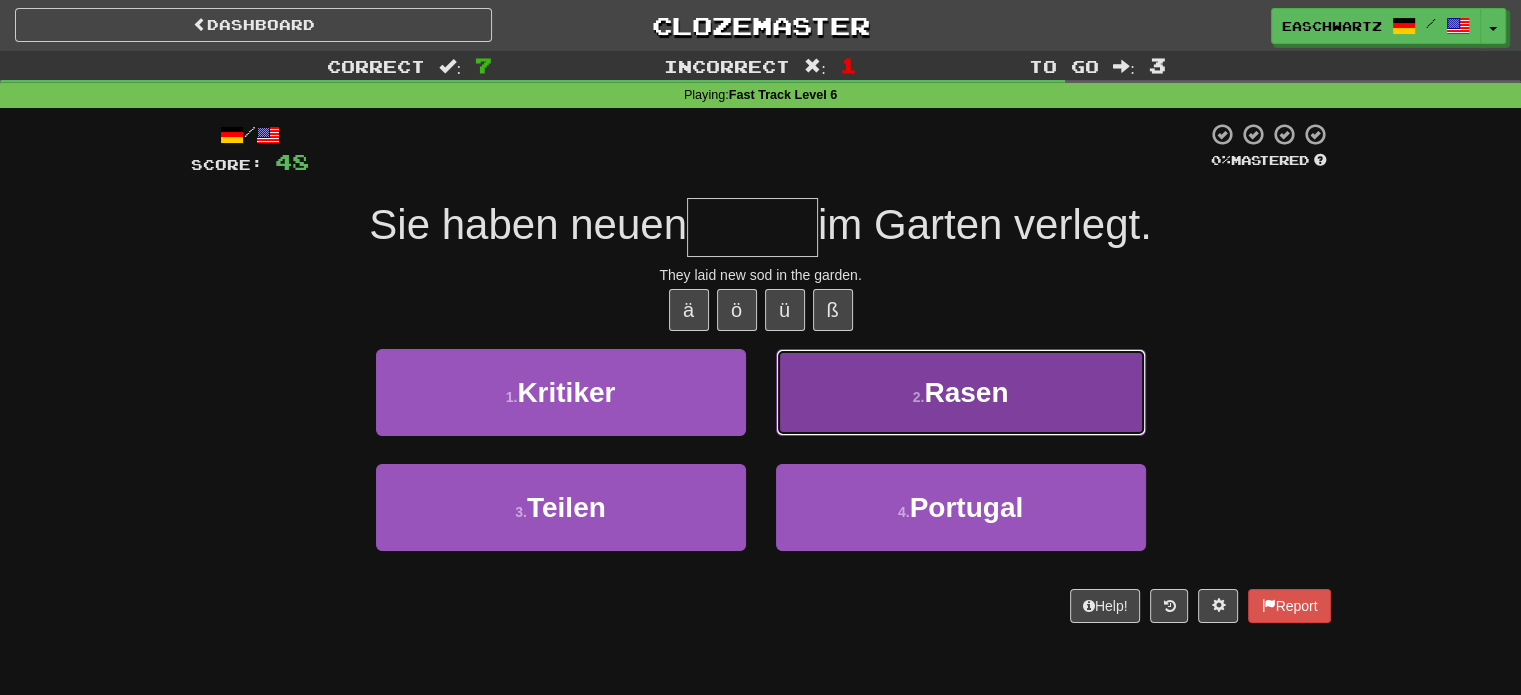 click on "2 .  Rasen" at bounding box center (961, 392) 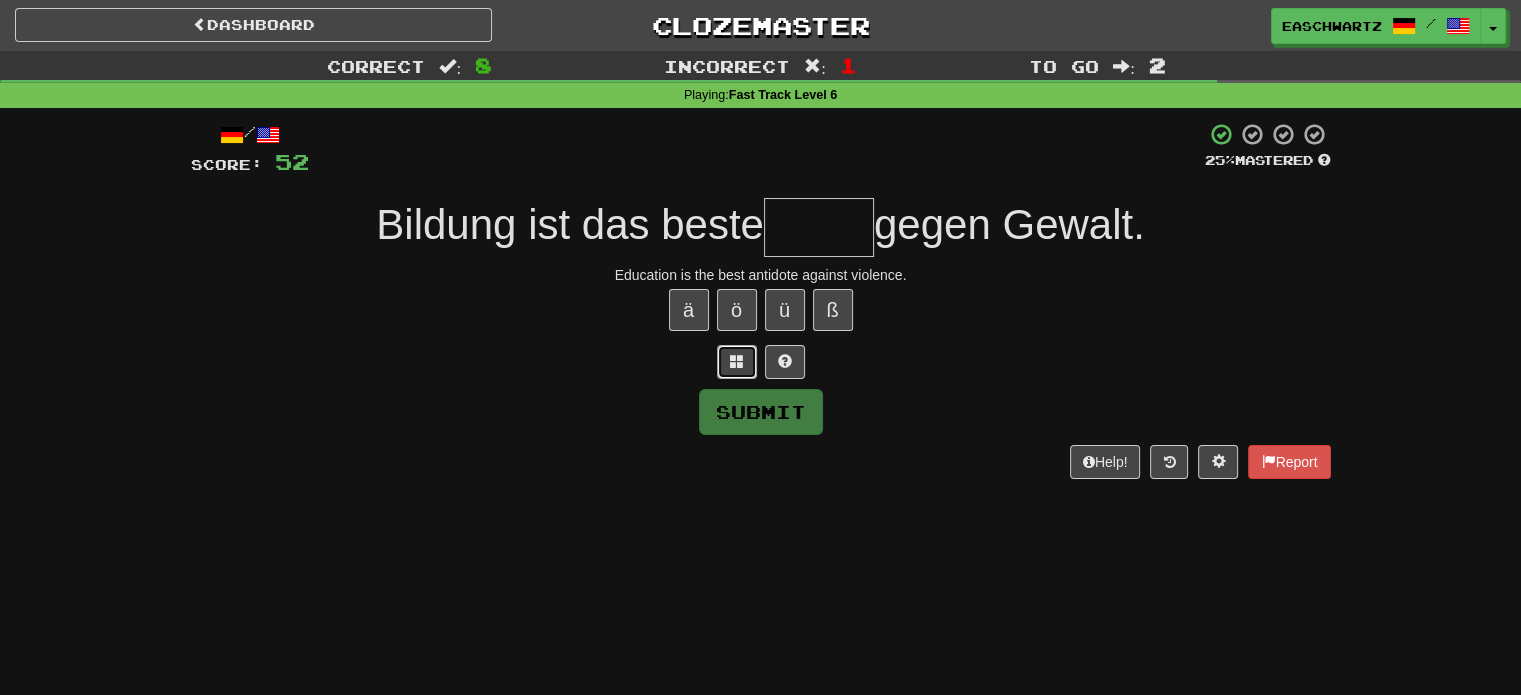 click at bounding box center [737, 362] 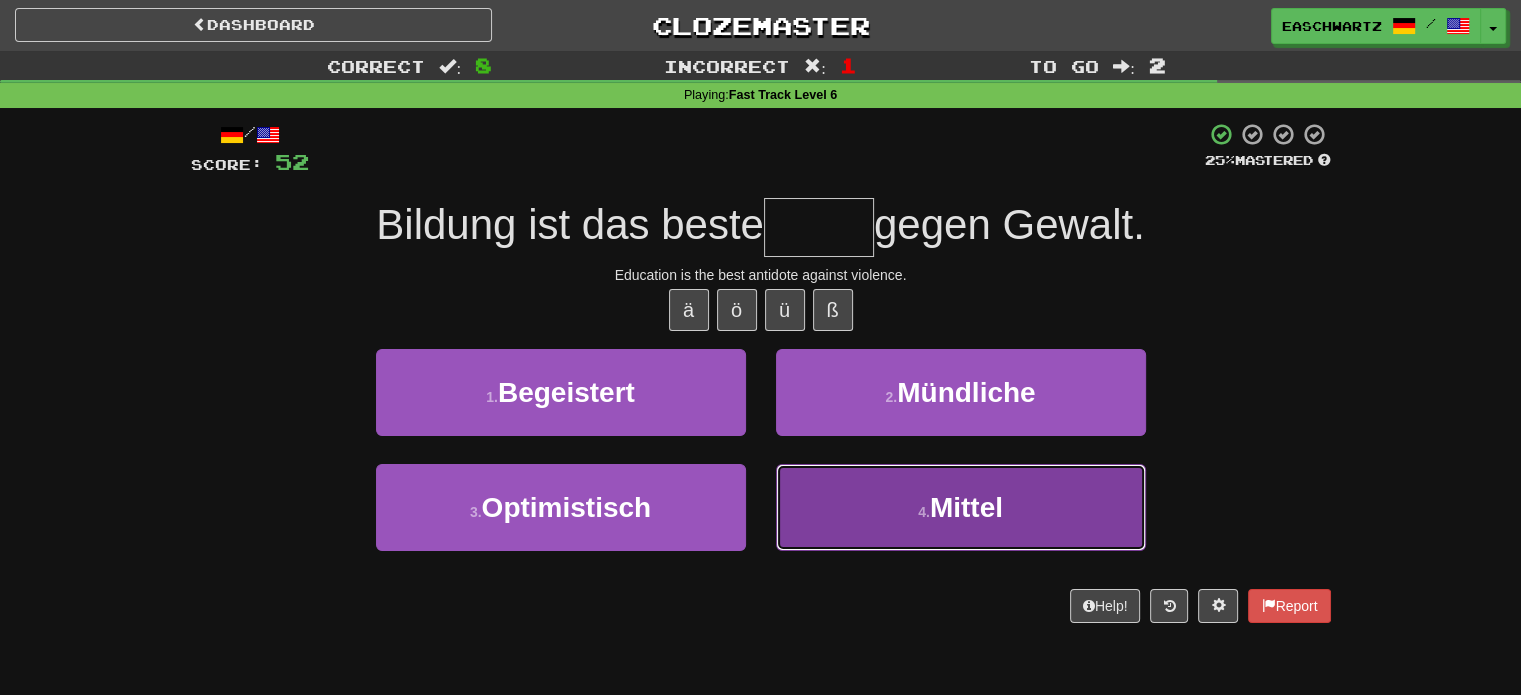 click on "4 .  Mittel" at bounding box center (961, 507) 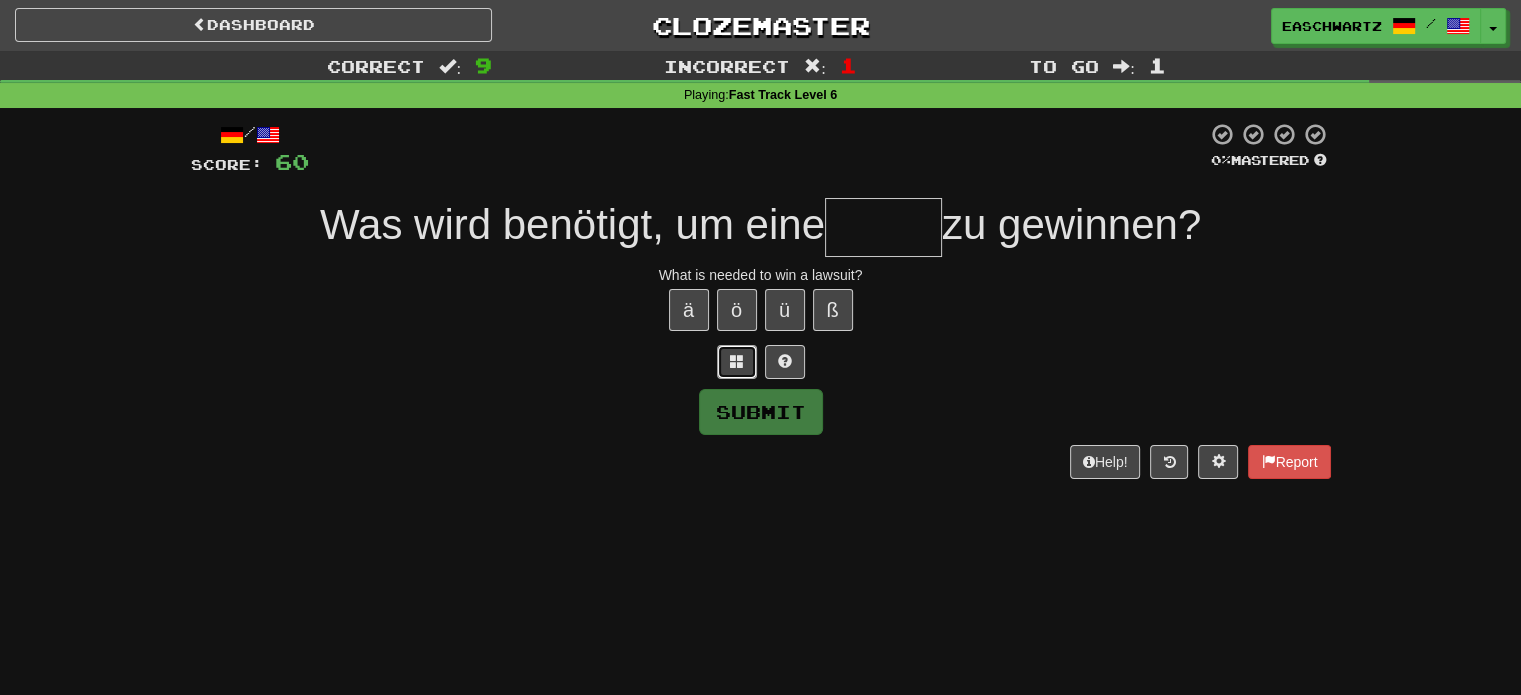 click at bounding box center (737, 361) 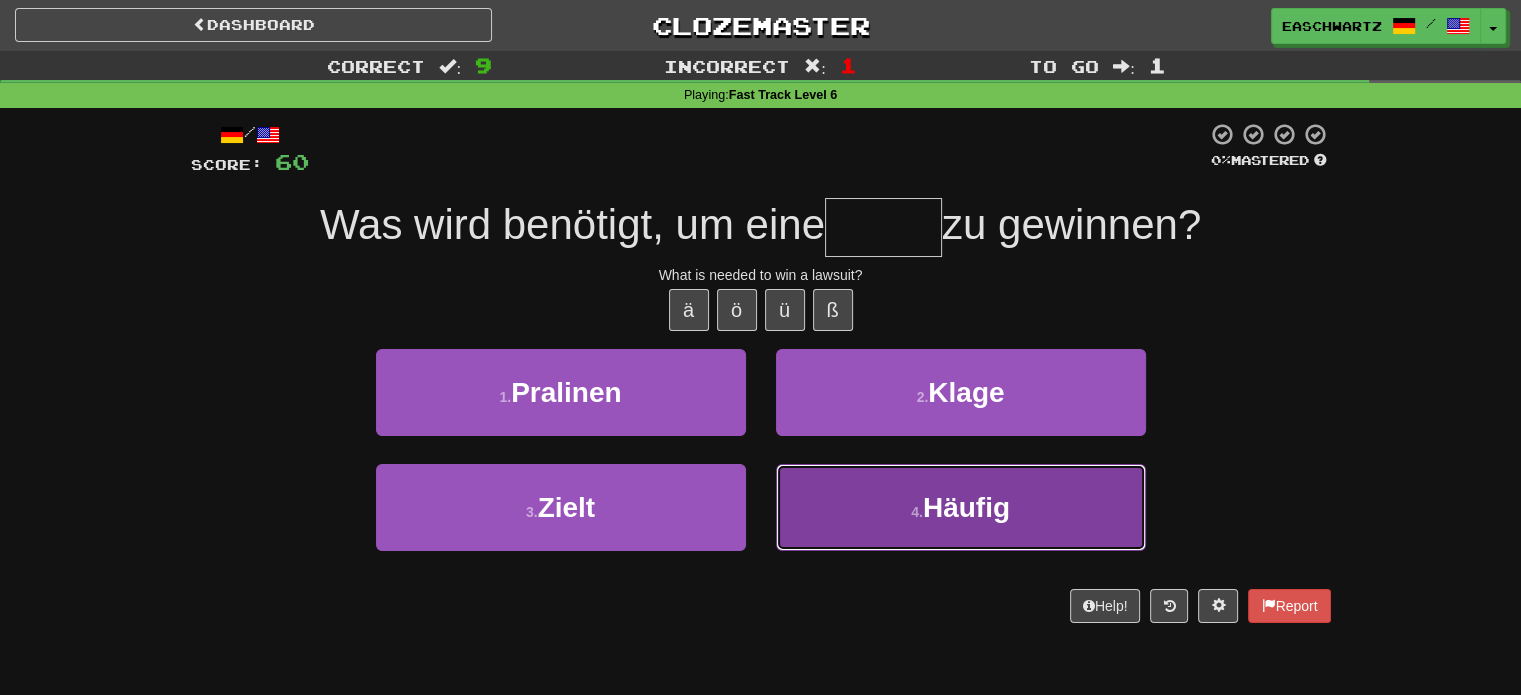 click on "4 .  Häufig" at bounding box center [961, 507] 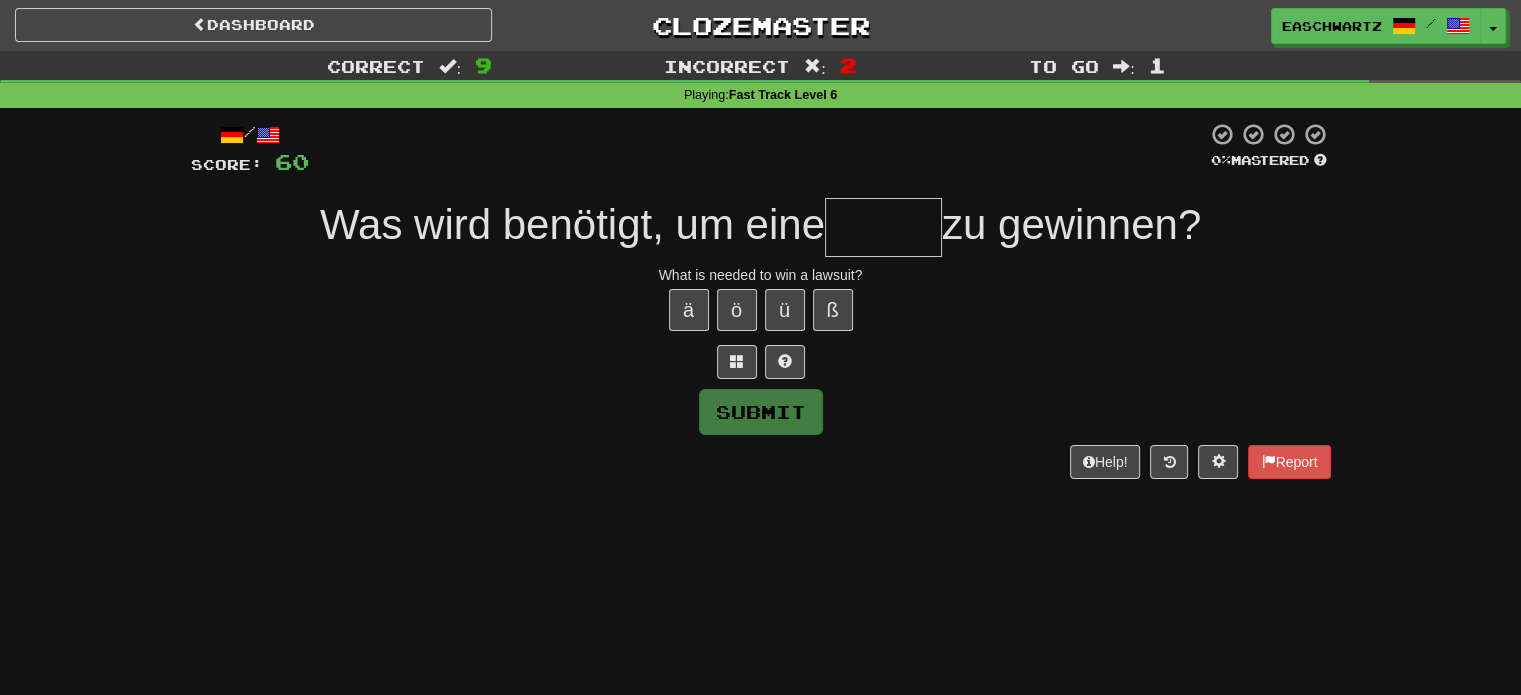 click on "/  Score:   60 0 %  Mastered Was wird benötigt, um eine   zu gewinnen? What is needed to win a lawsuit? ä ö ü ß Submit  Help!  Report" at bounding box center [761, 300] 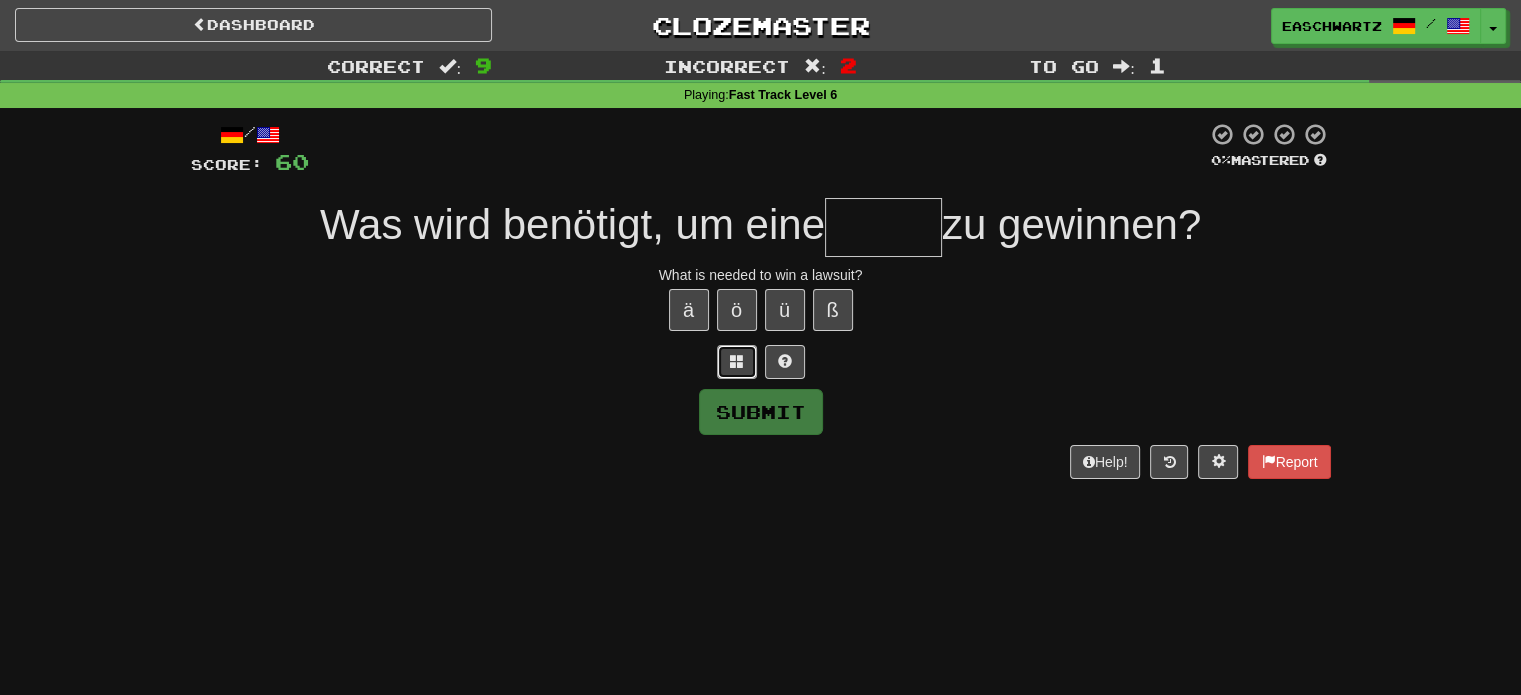 click at bounding box center (737, 361) 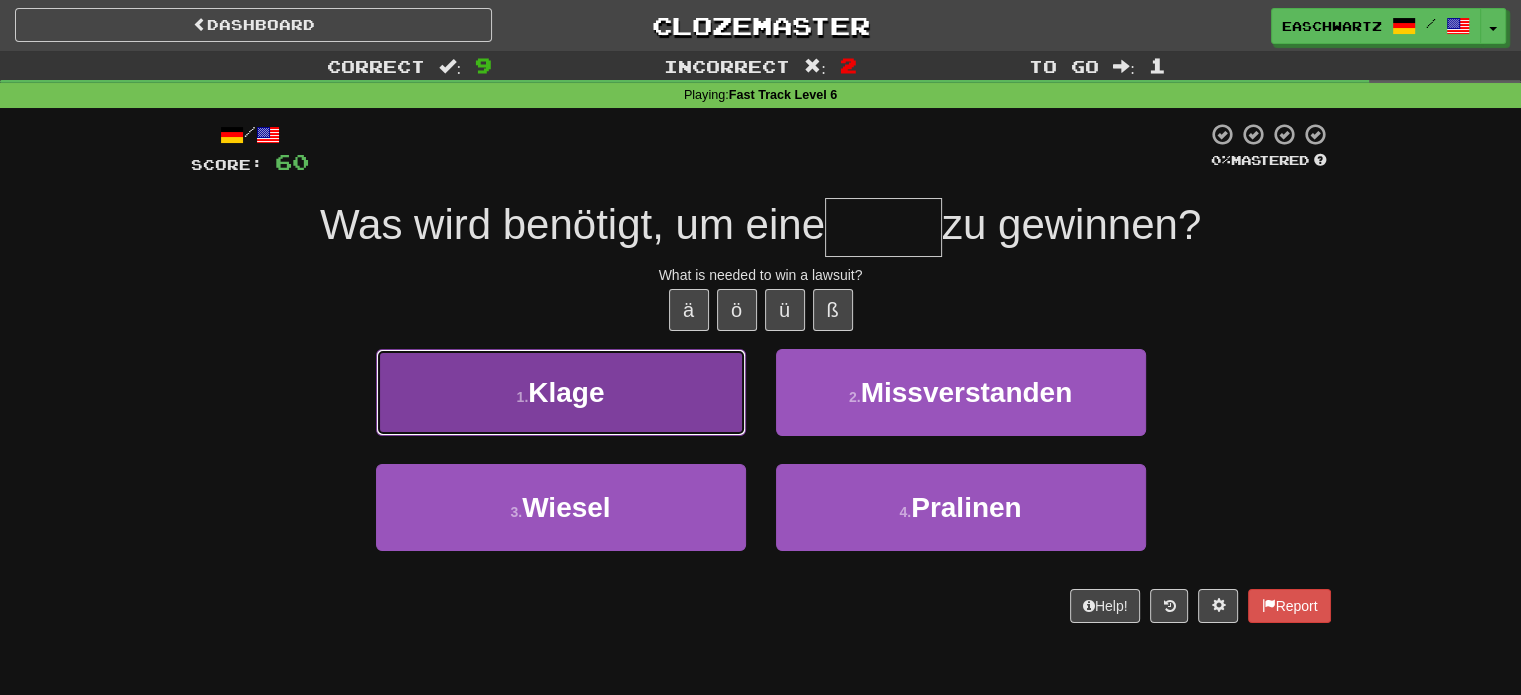 click on "1 .  Klage" at bounding box center (561, 392) 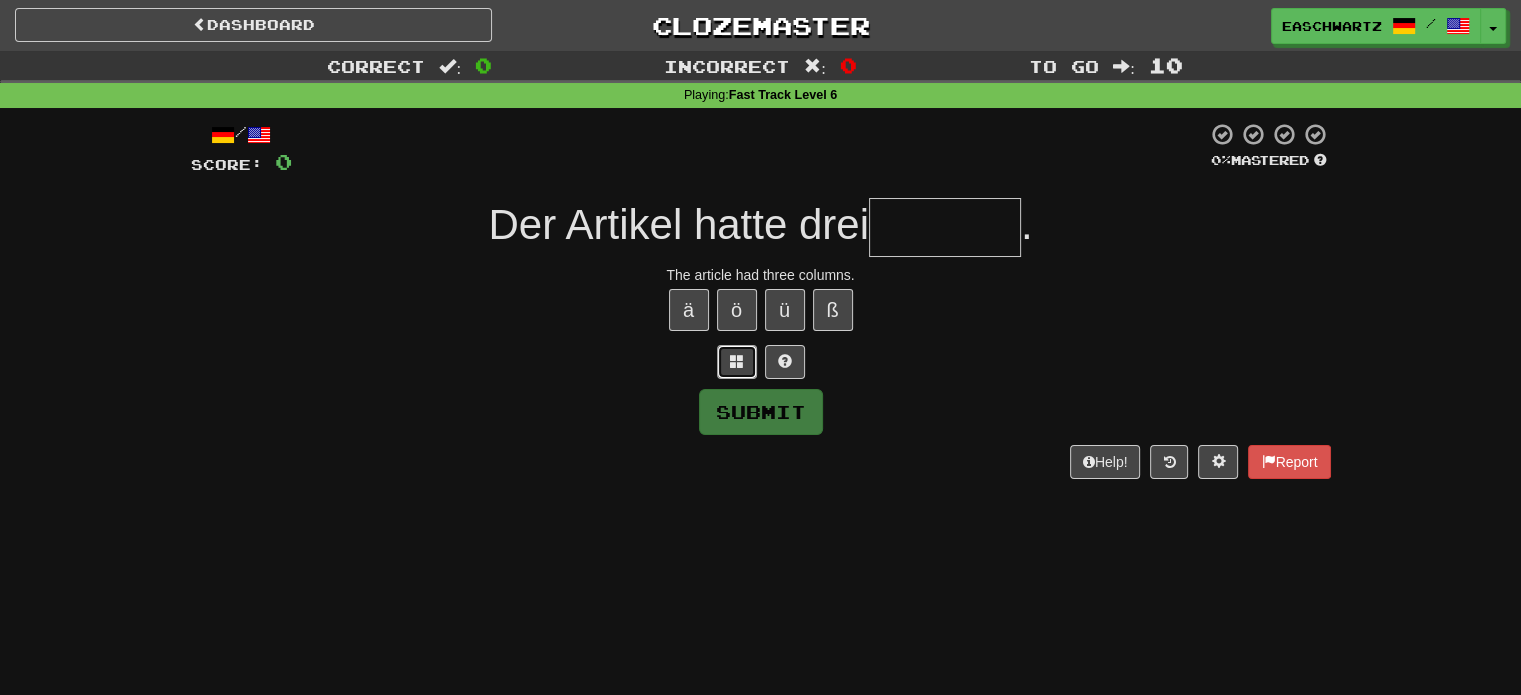 click at bounding box center (737, 361) 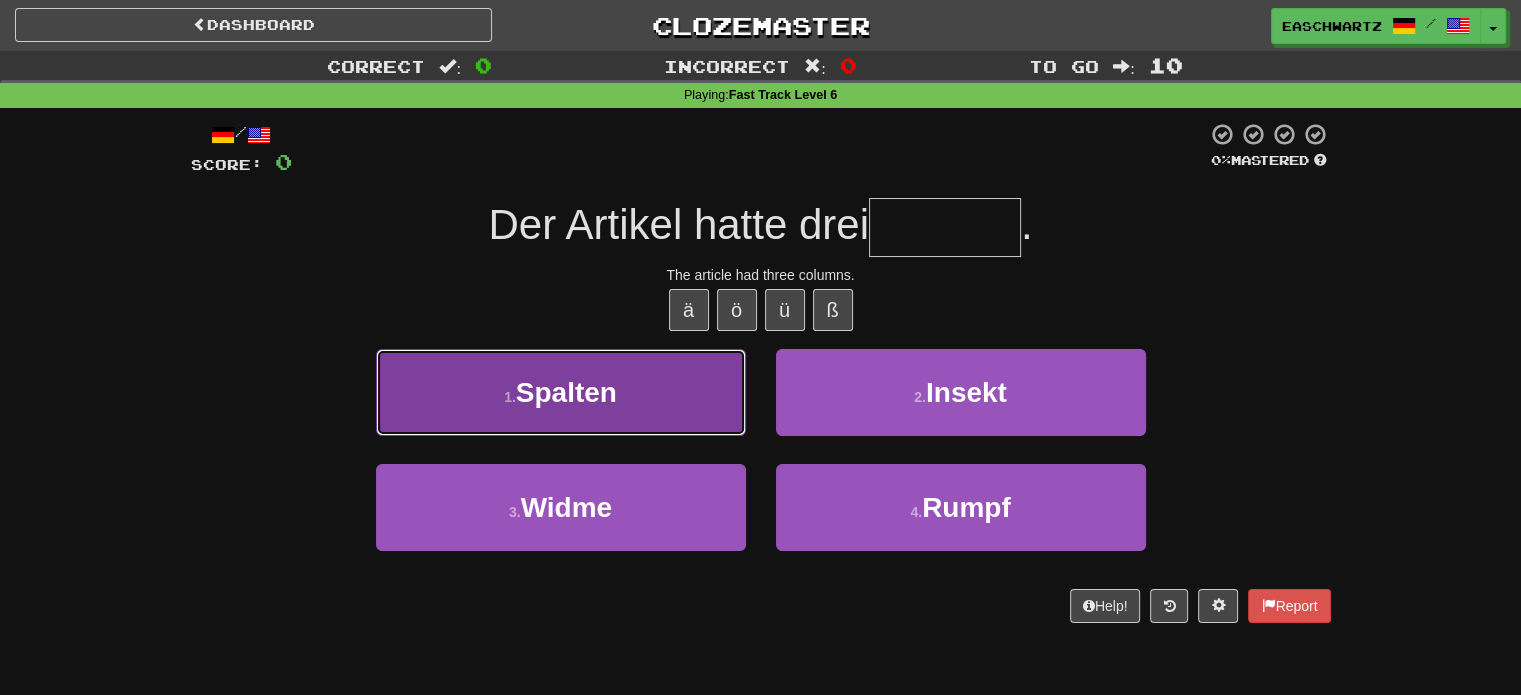 click on "1 .  Spalten" at bounding box center [561, 392] 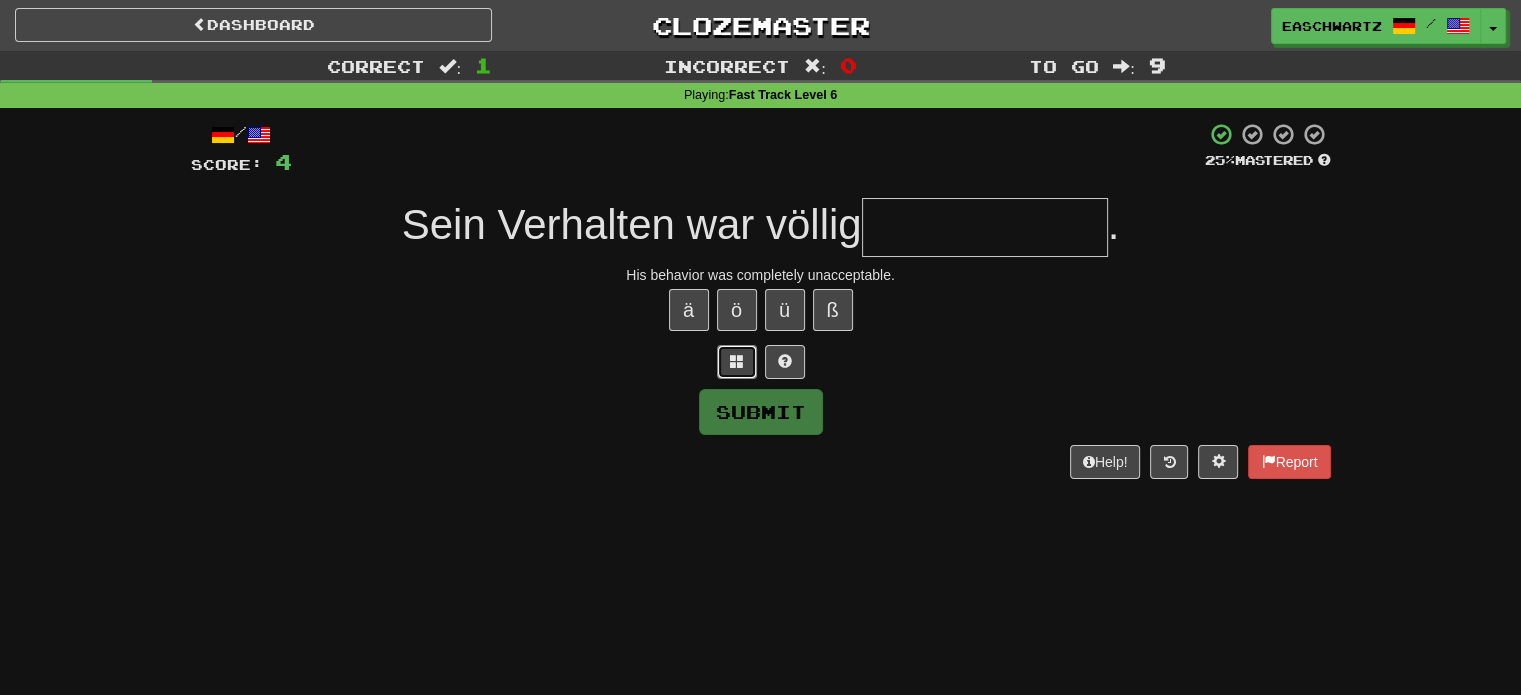 click at bounding box center (737, 362) 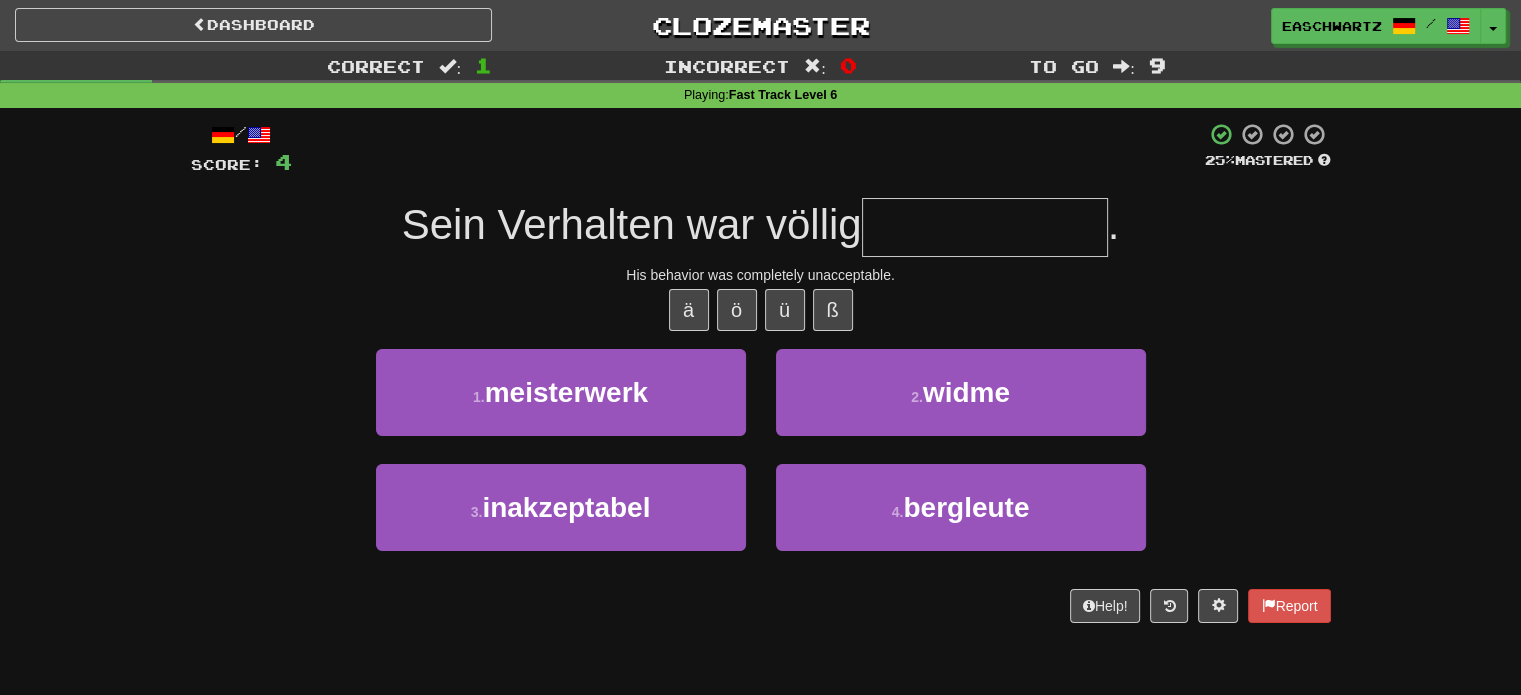 click on "3 .  inakzeptabel" at bounding box center (561, 521) 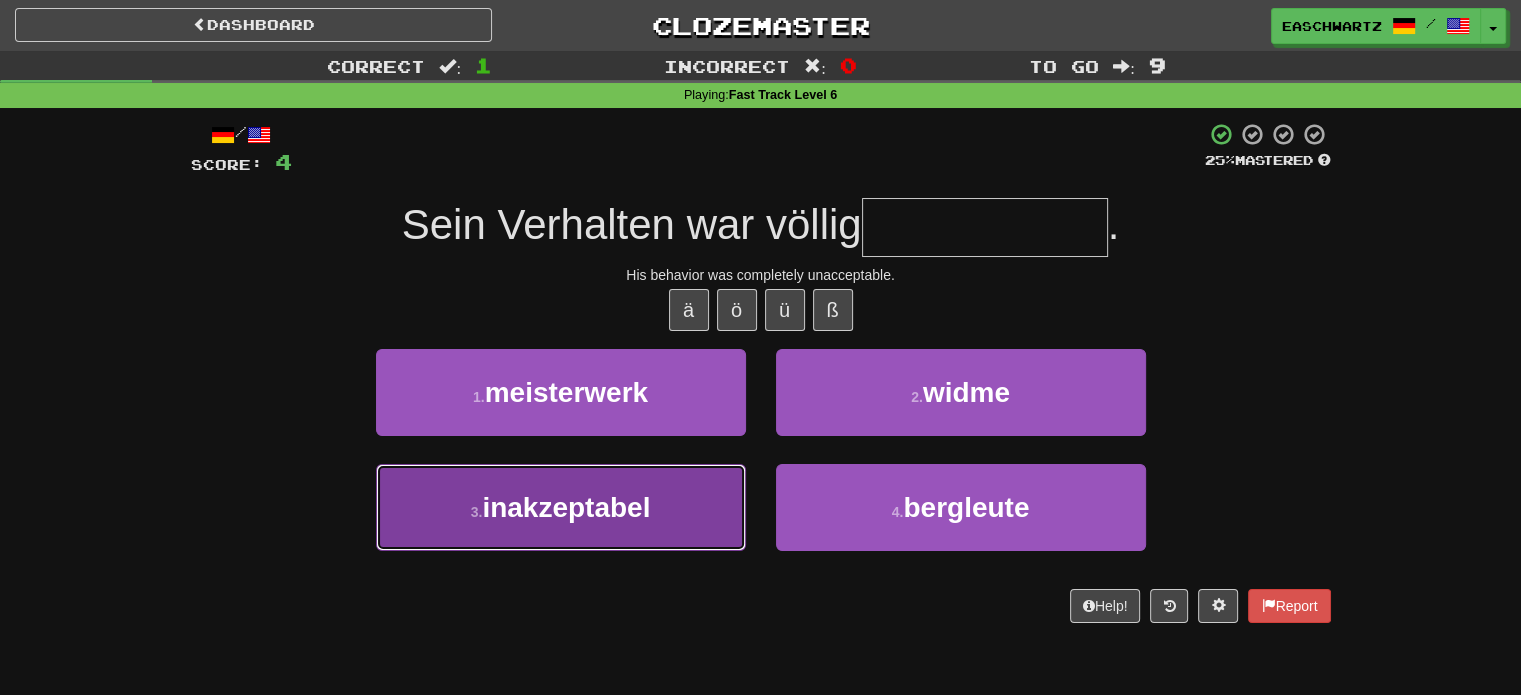 click on "3 .  inakzeptabel" at bounding box center [561, 507] 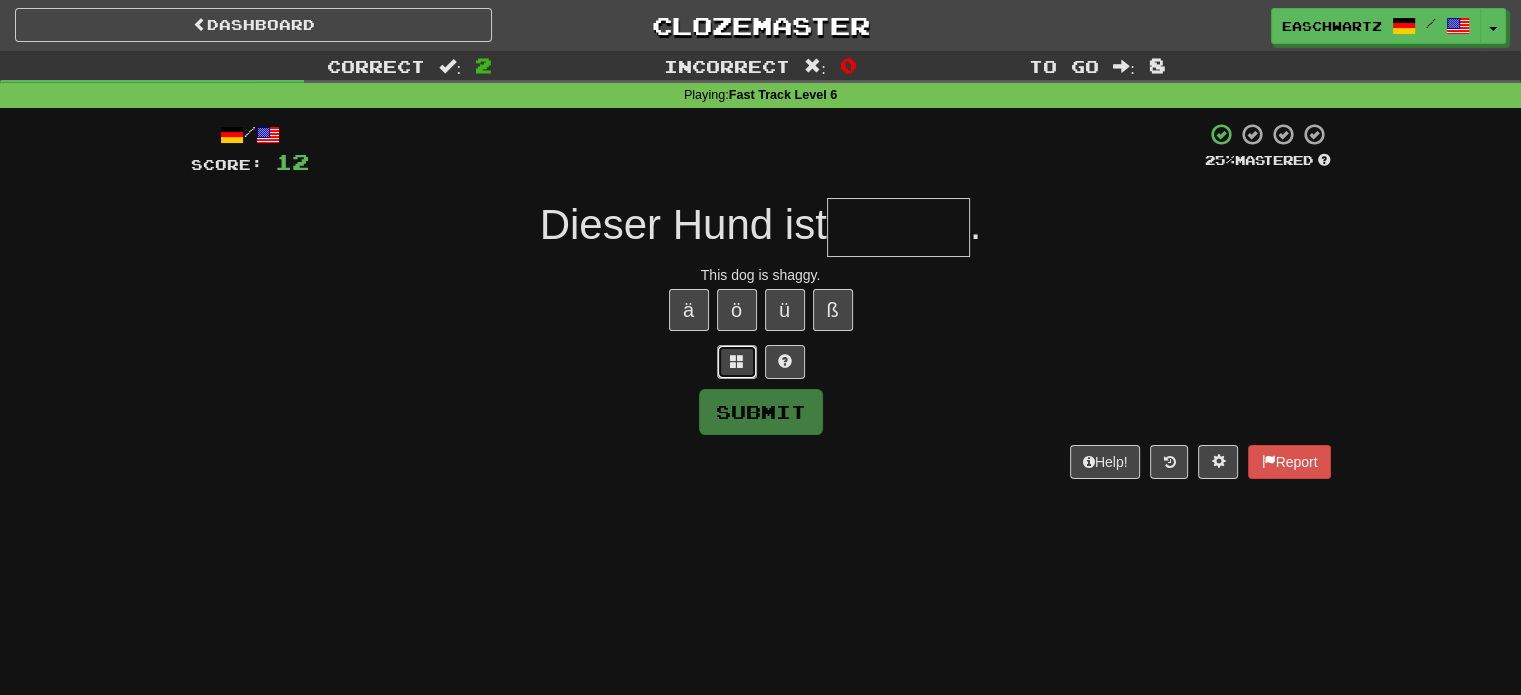click at bounding box center (737, 361) 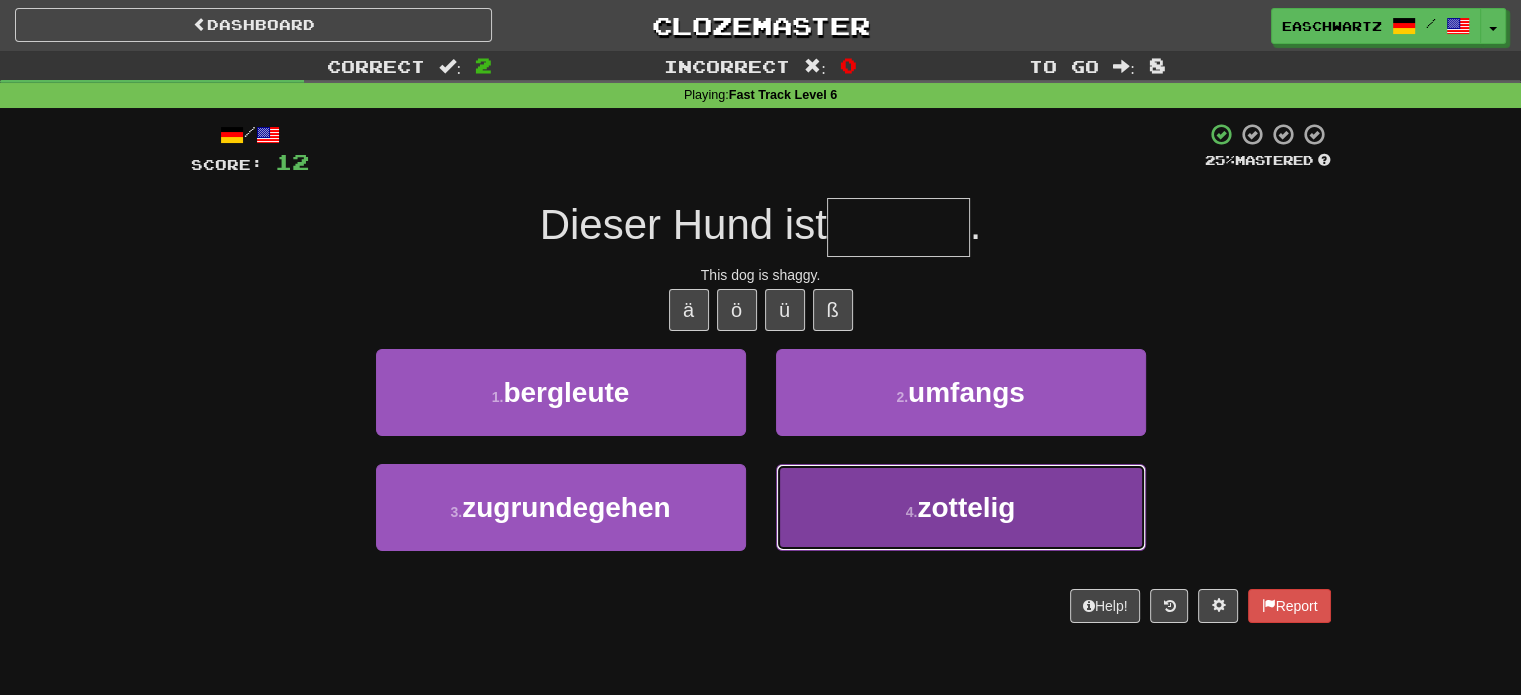 click on "4 .  zottelig" at bounding box center [961, 507] 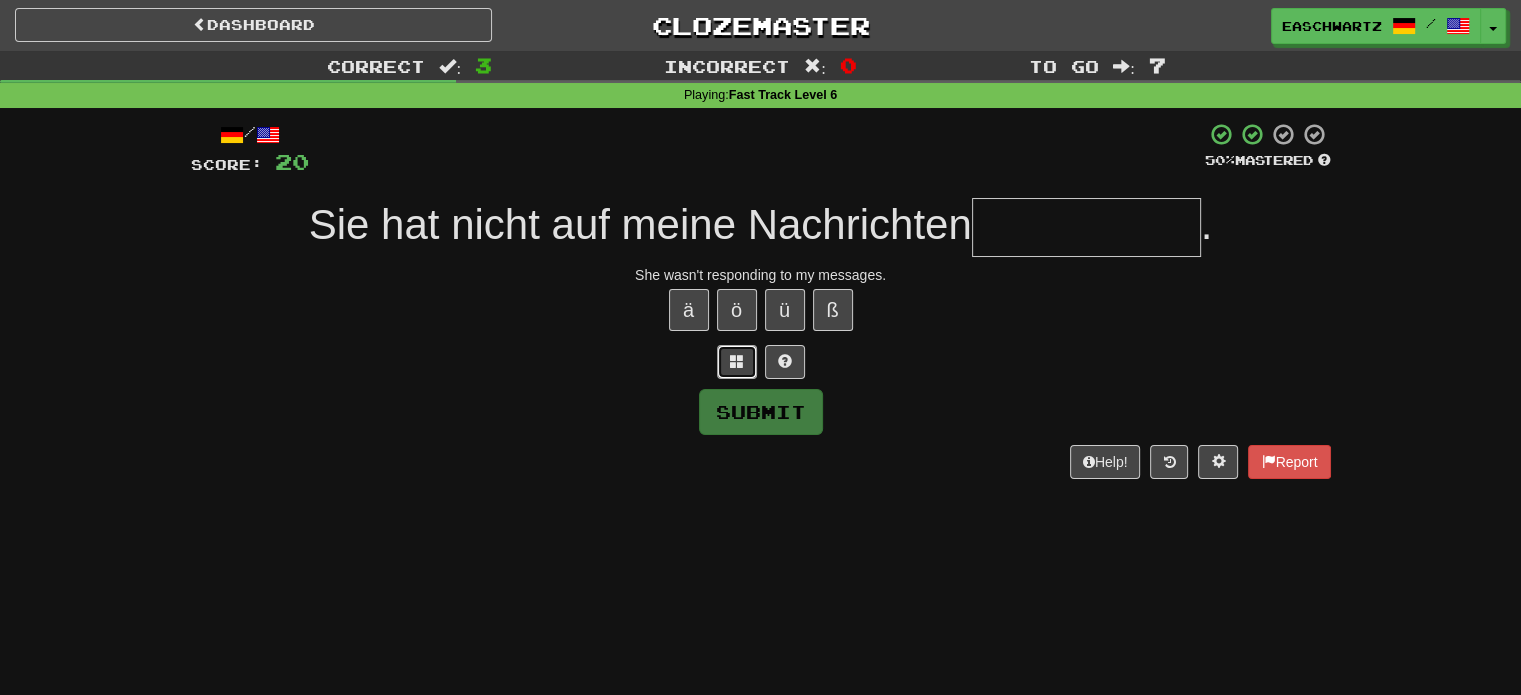click at bounding box center [737, 362] 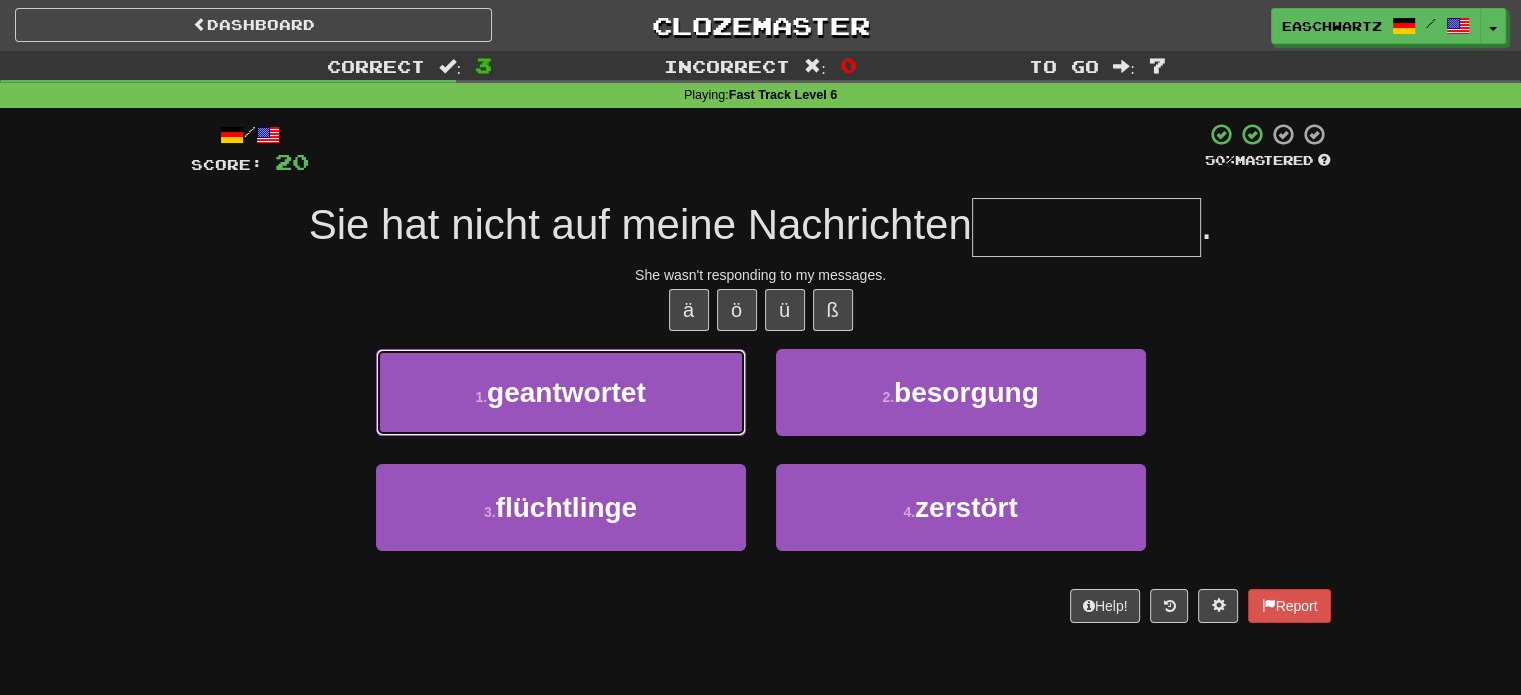 click on "1 .  geantwortet" at bounding box center [561, 392] 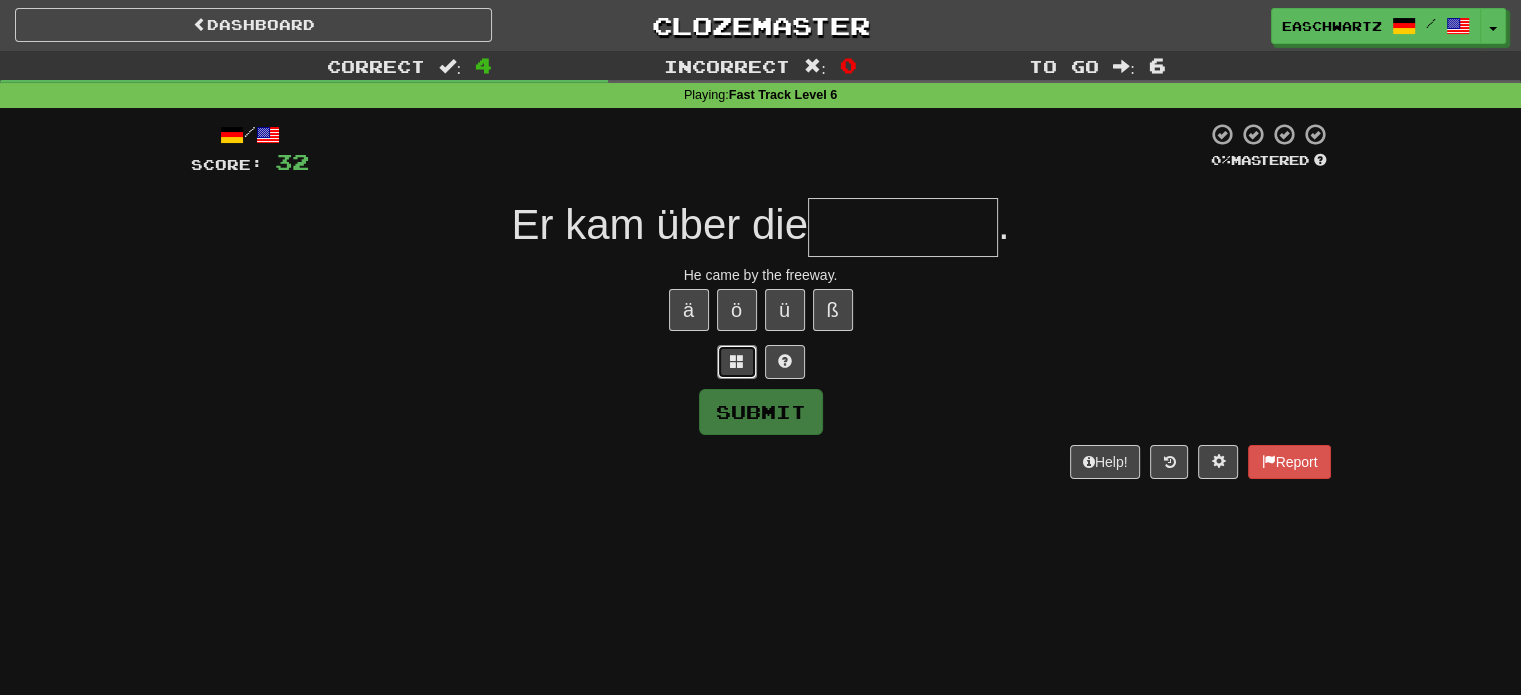 click at bounding box center (737, 362) 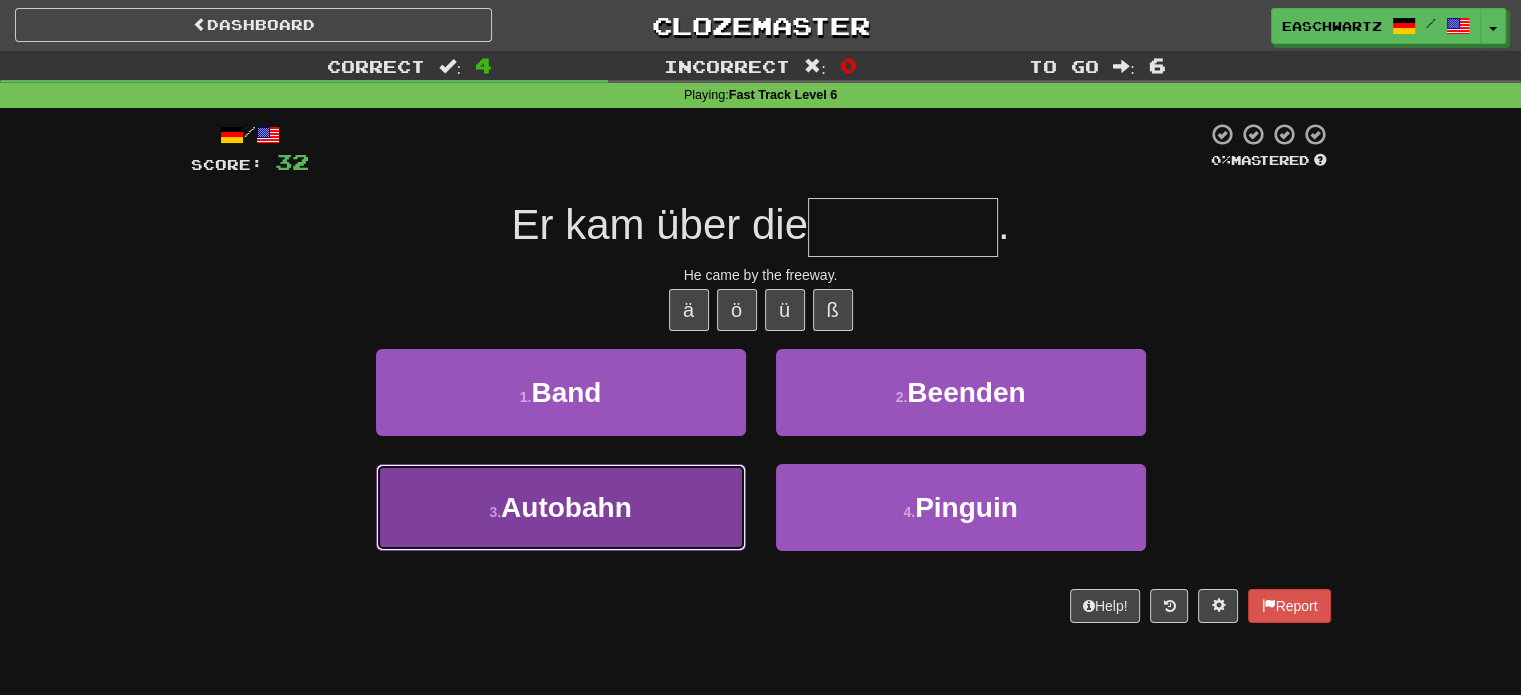 click on "3 .  Autobahn" at bounding box center (561, 507) 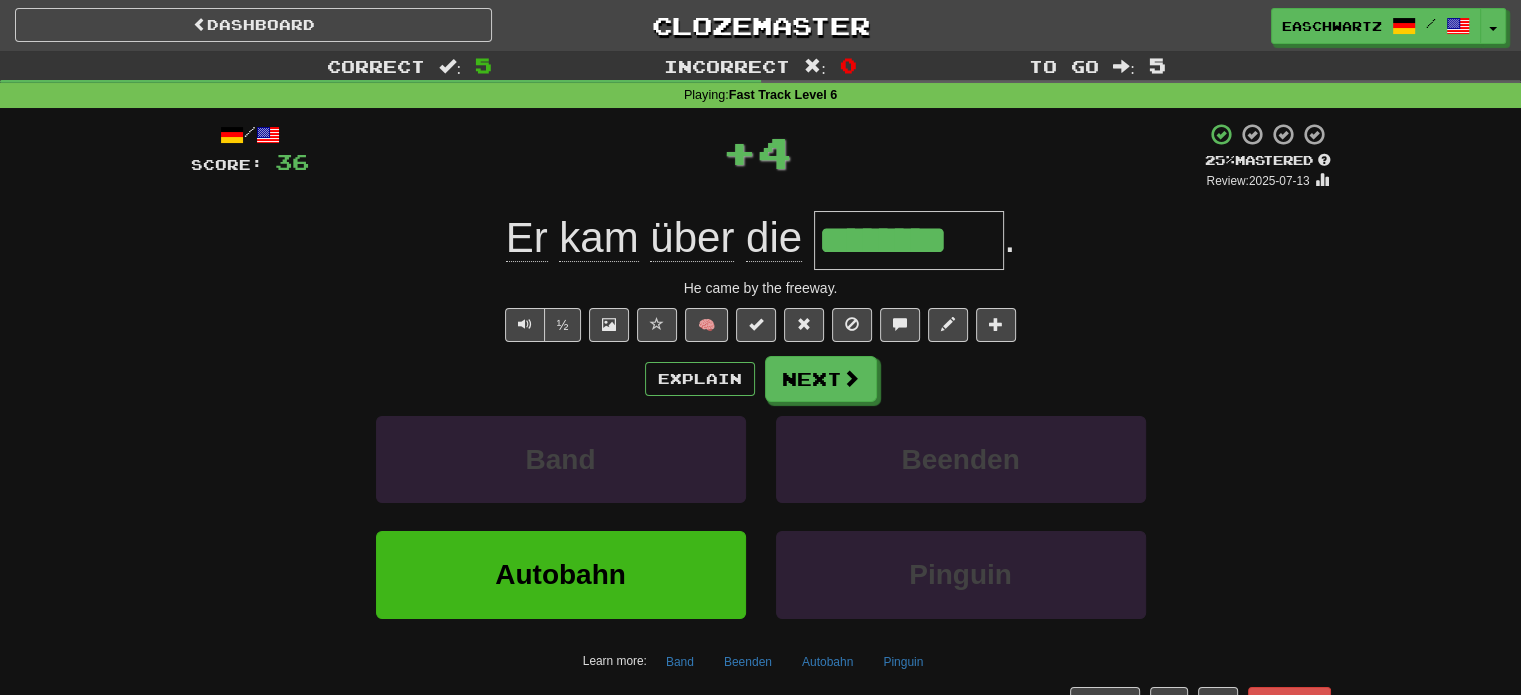 type 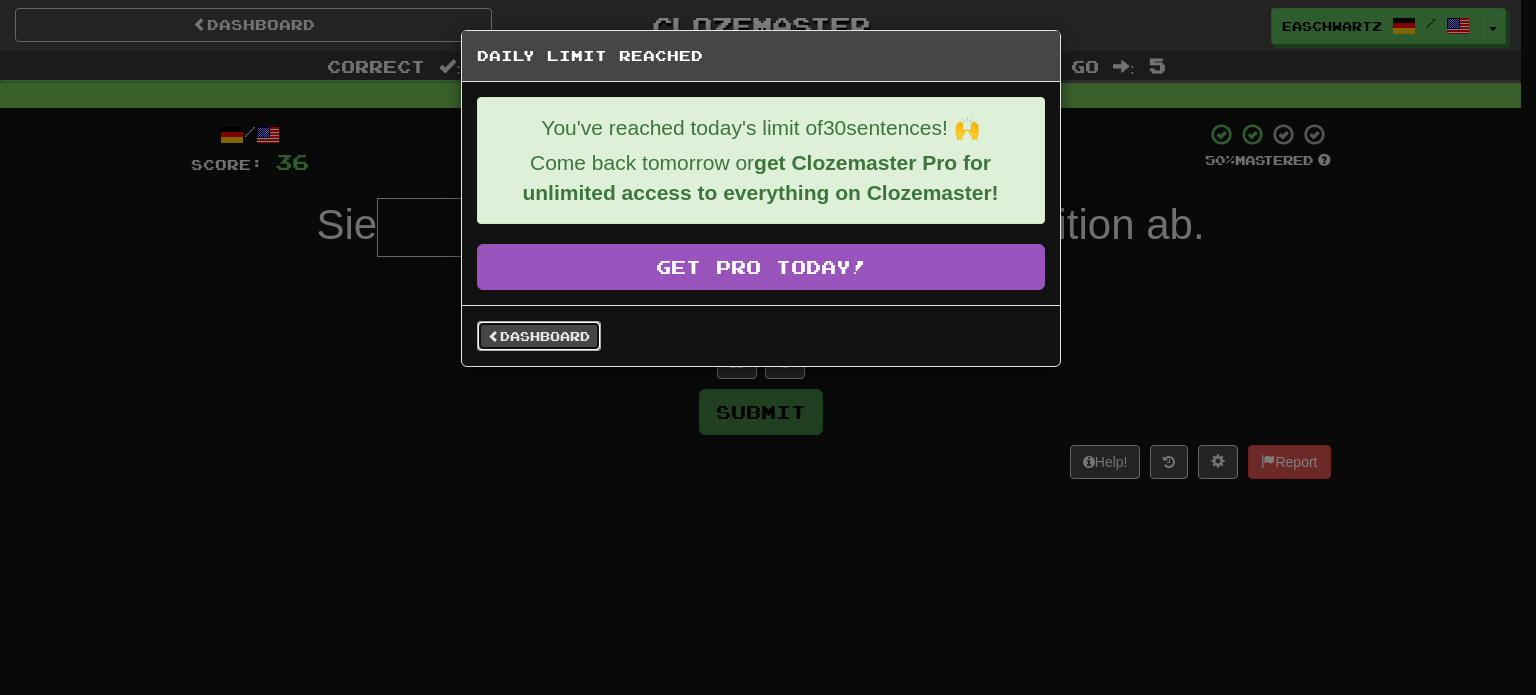 click on "Dashboard" at bounding box center [539, 336] 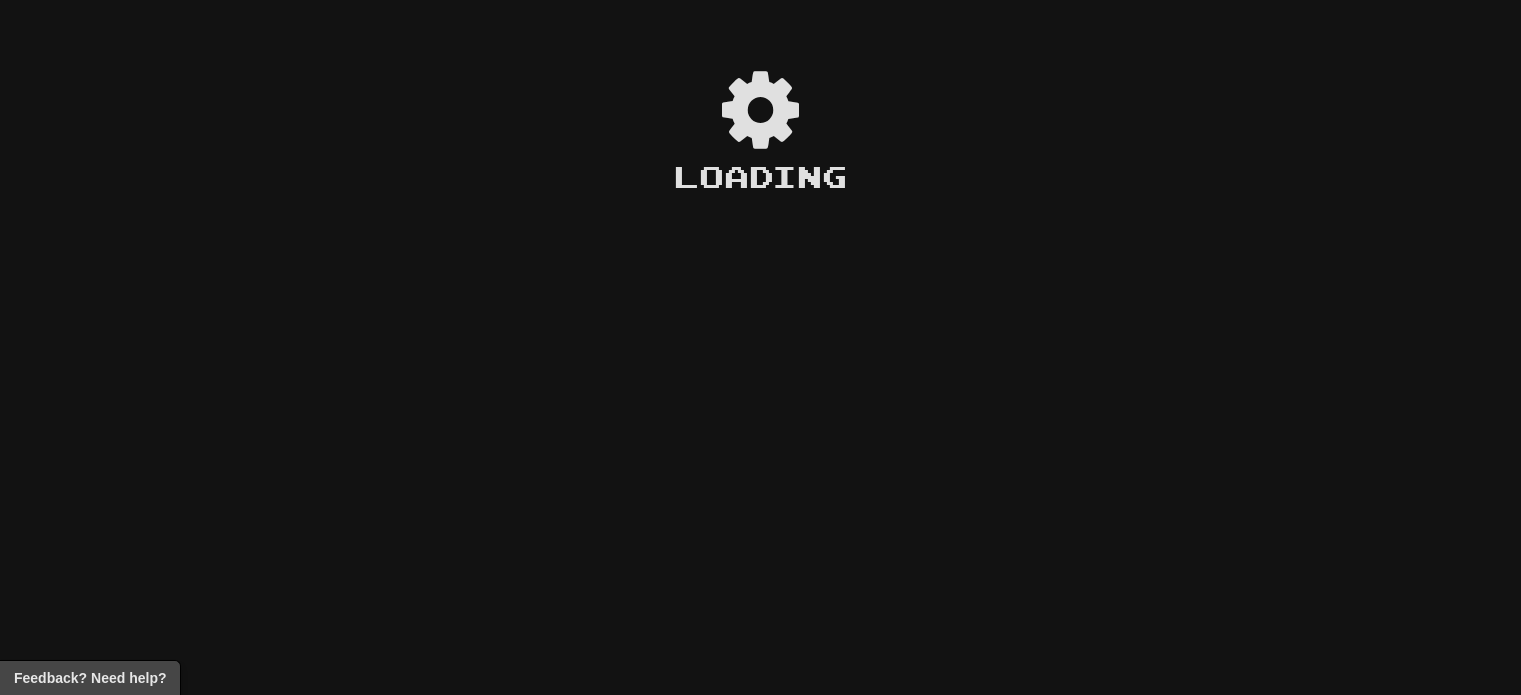 scroll, scrollTop: 0, scrollLeft: 0, axis: both 